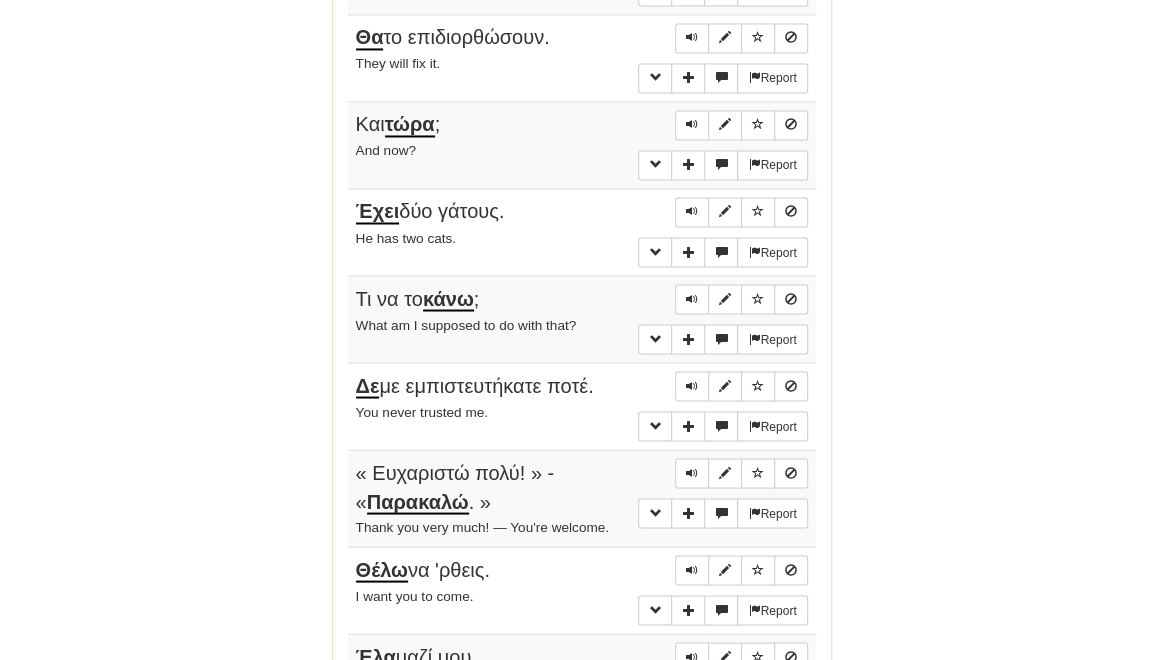 scroll, scrollTop: 1515, scrollLeft: 0, axis: vertical 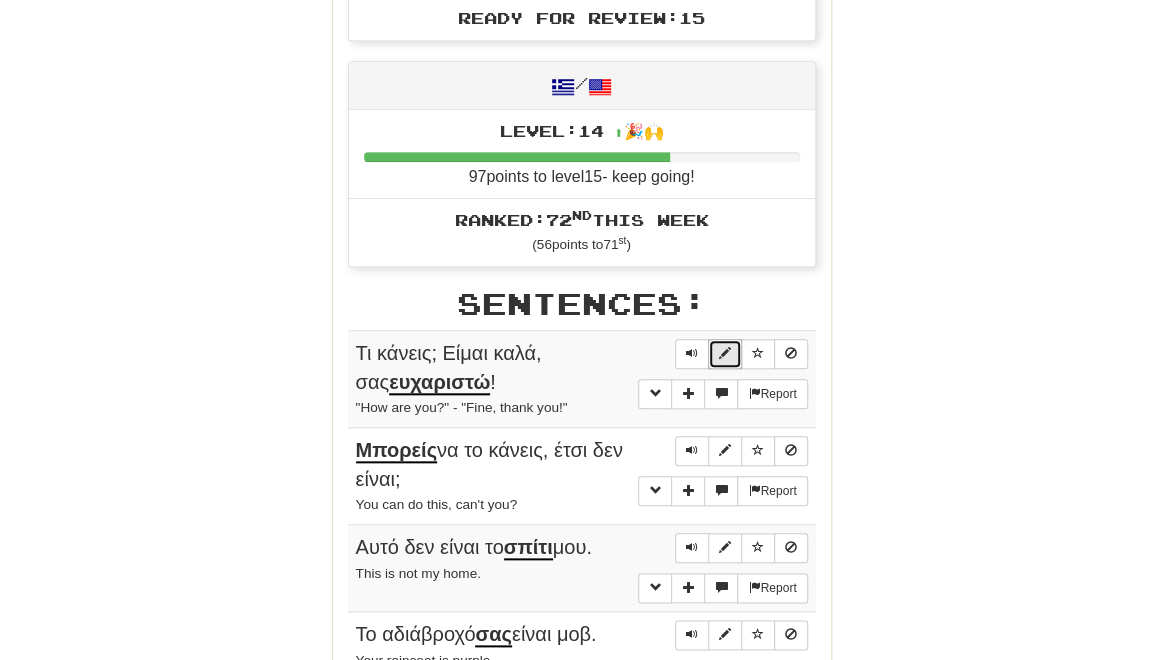 click at bounding box center (725, 354) 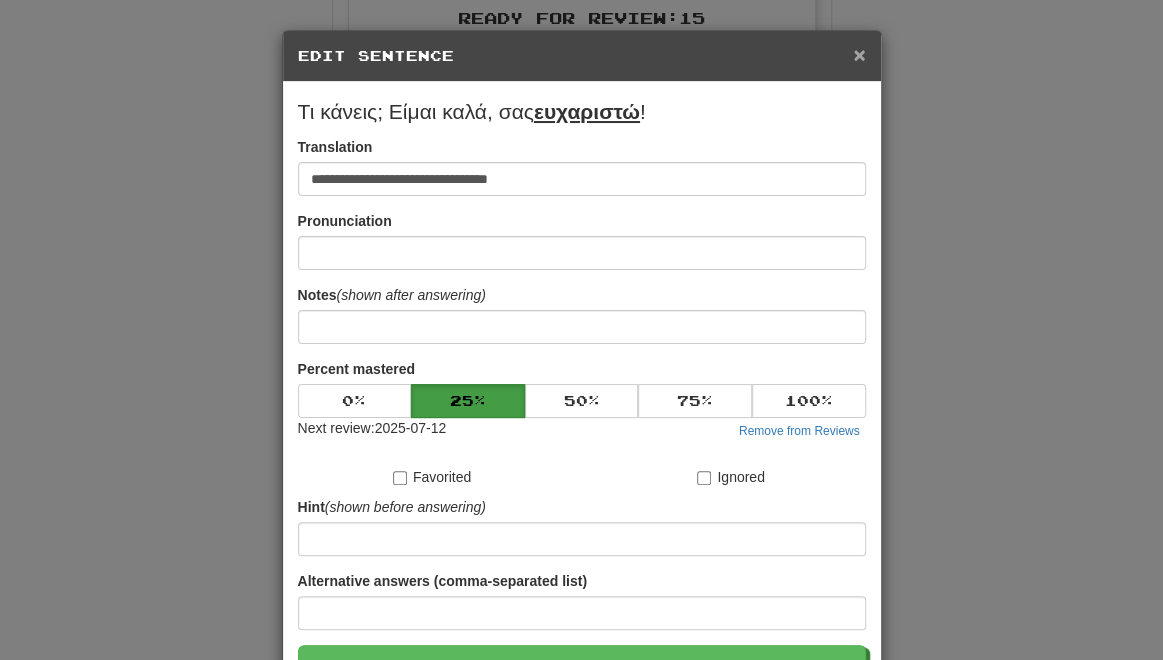 click on "×" at bounding box center (859, 54) 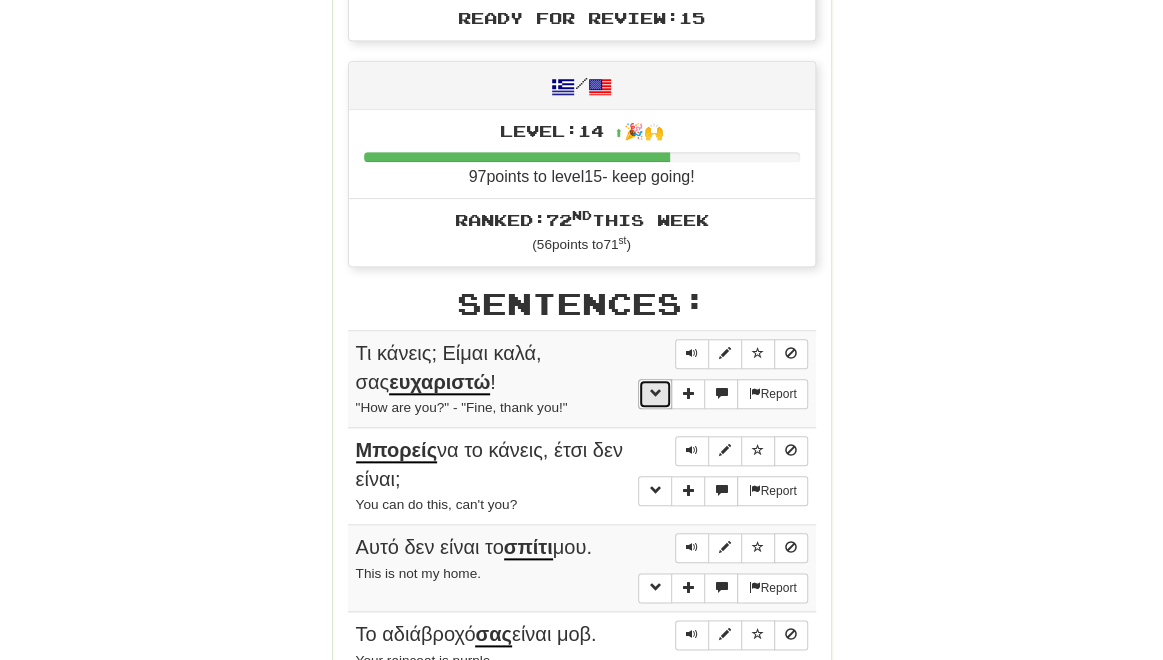 click at bounding box center (655, 393) 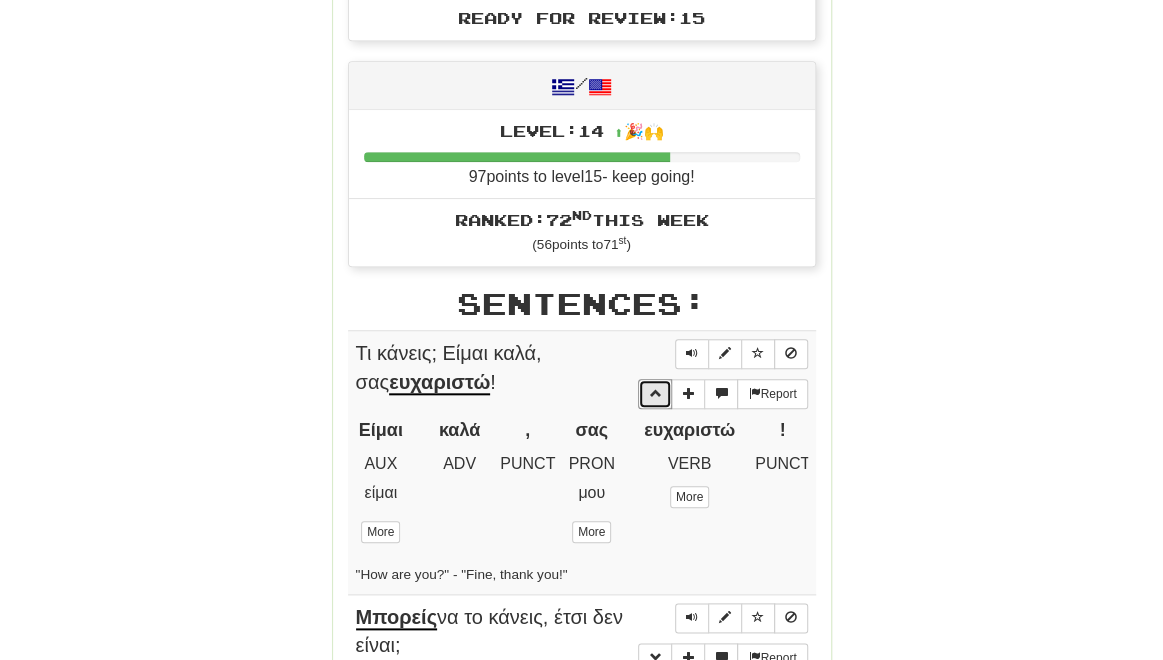 scroll, scrollTop: 0, scrollLeft: 219, axis: horizontal 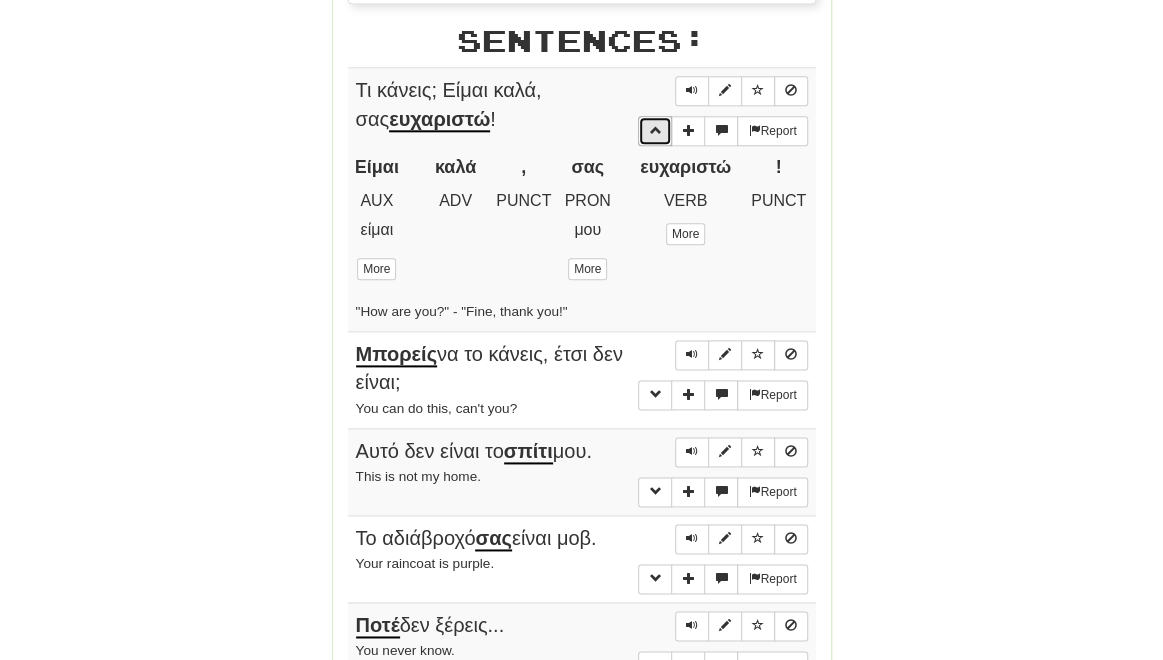 click at bounding box center [655, 131] 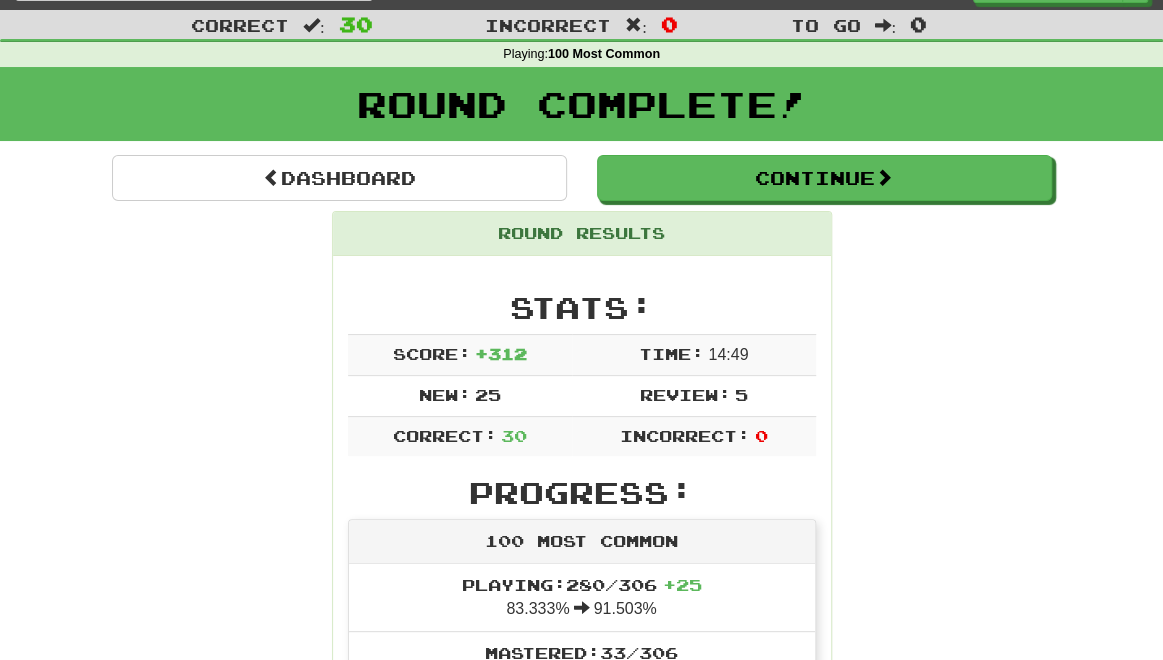 scroll, scrollTop: 0, scrollLeft: 0, axis: both 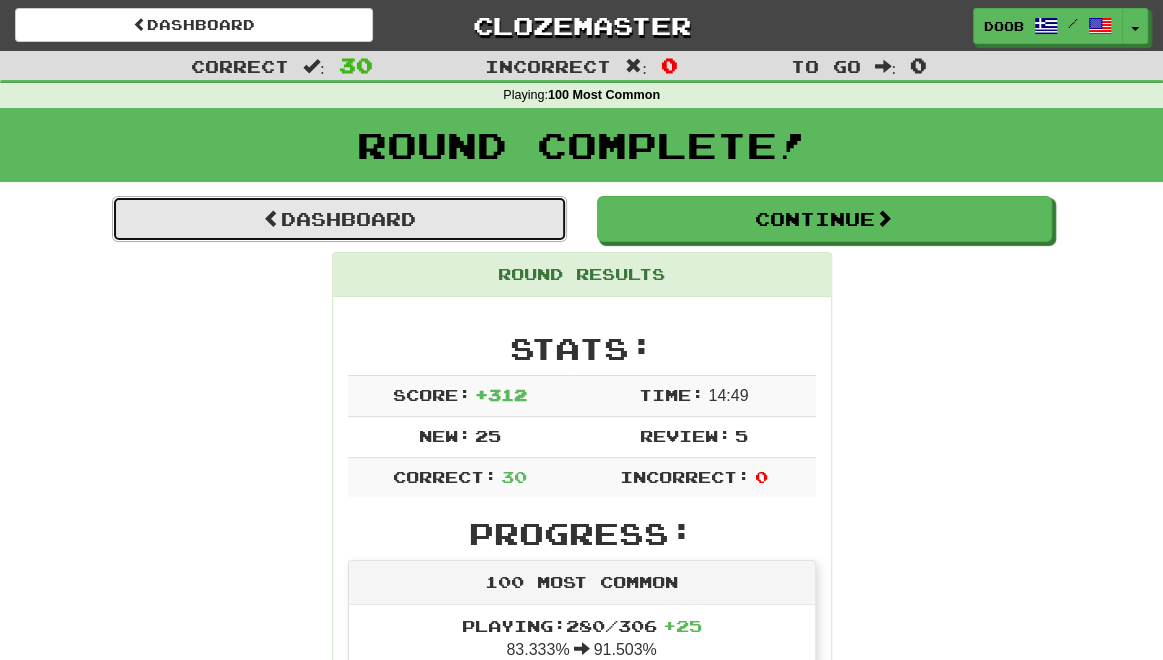 click on "Dashboard" at bounding box center [339, 219] 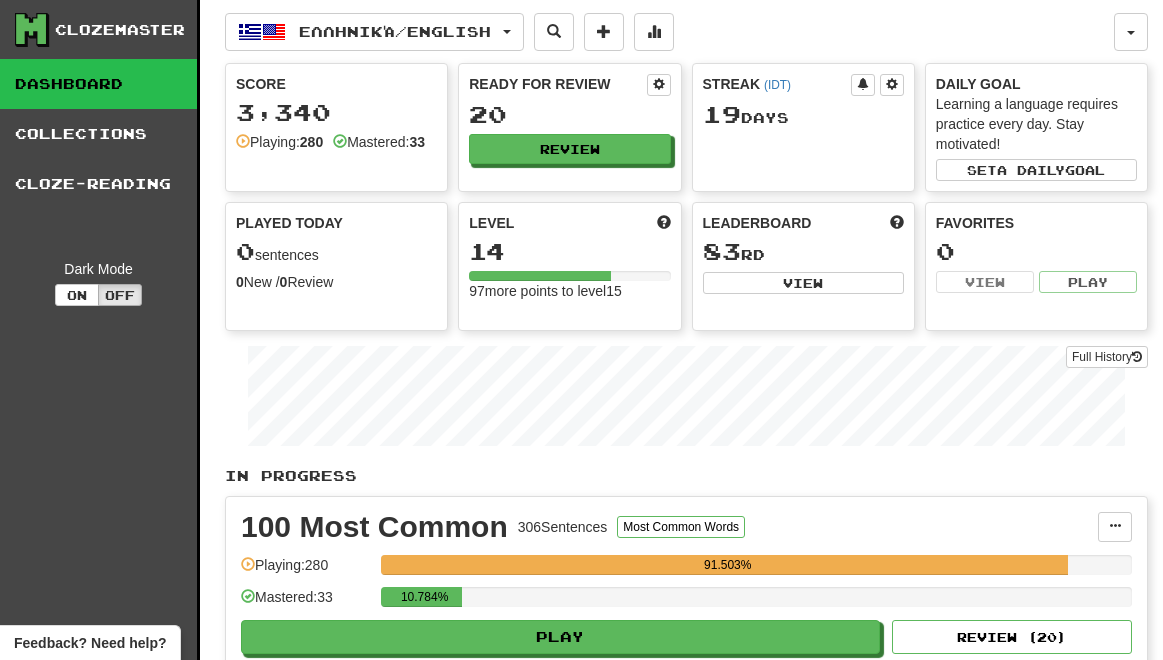 scroll, scrollTop: 0, scrollLeft: 0, axis: both 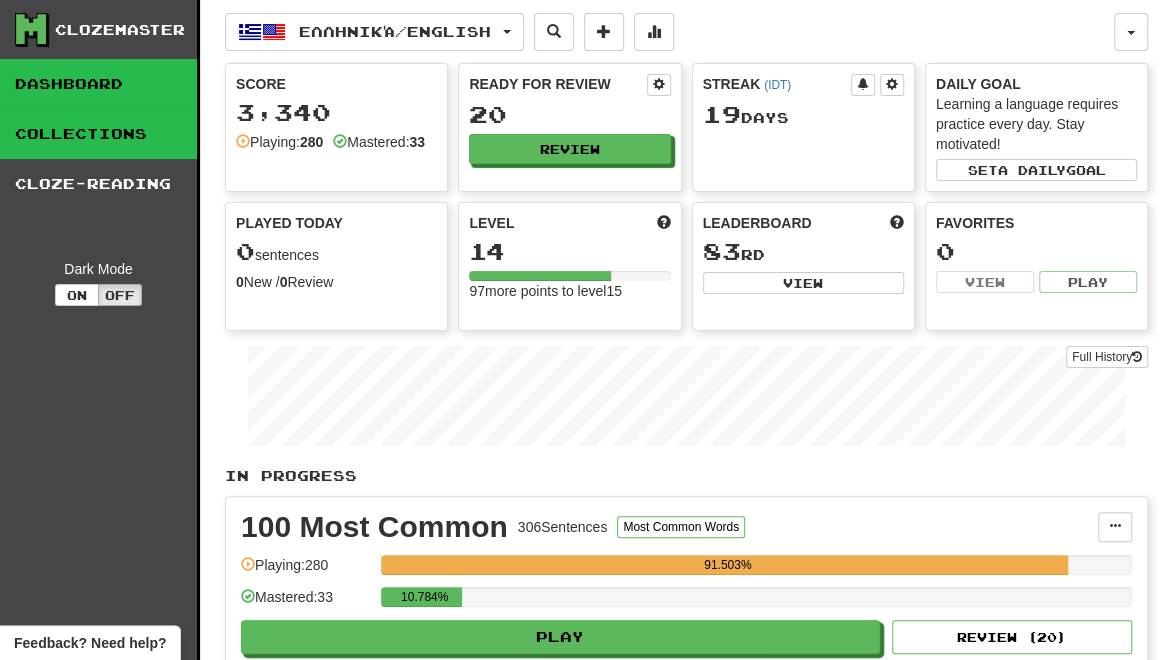click on "Collections" at bounding box center (98, 134) 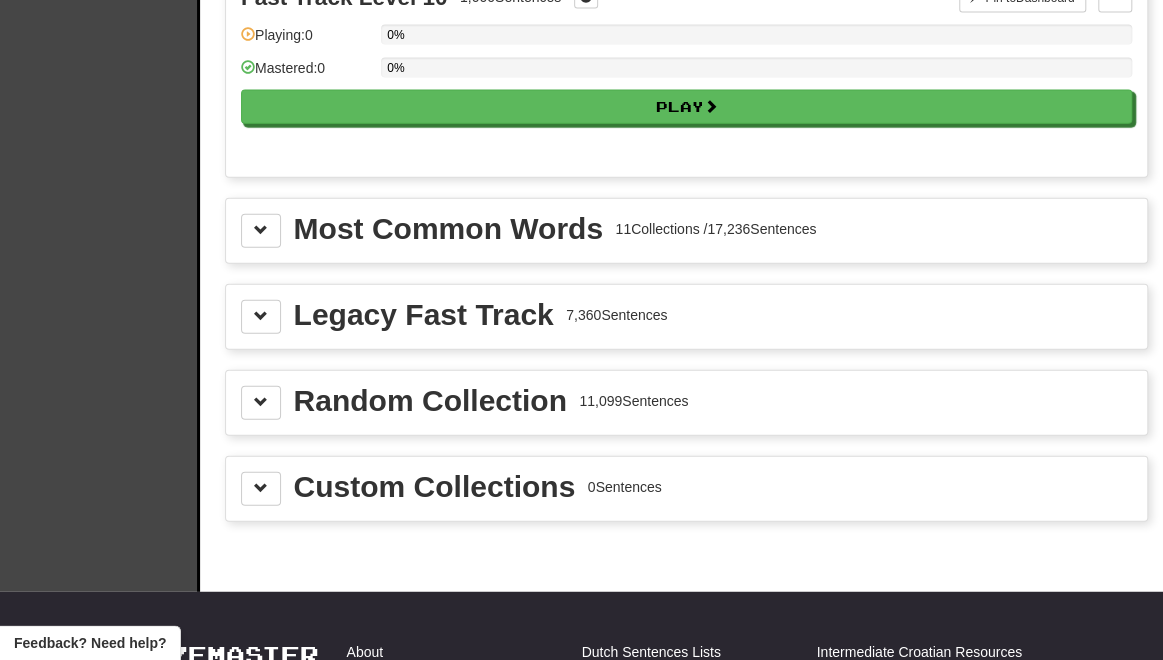 scroll, scrollTop: 2067, scrollLeft: 0, axis: vertical 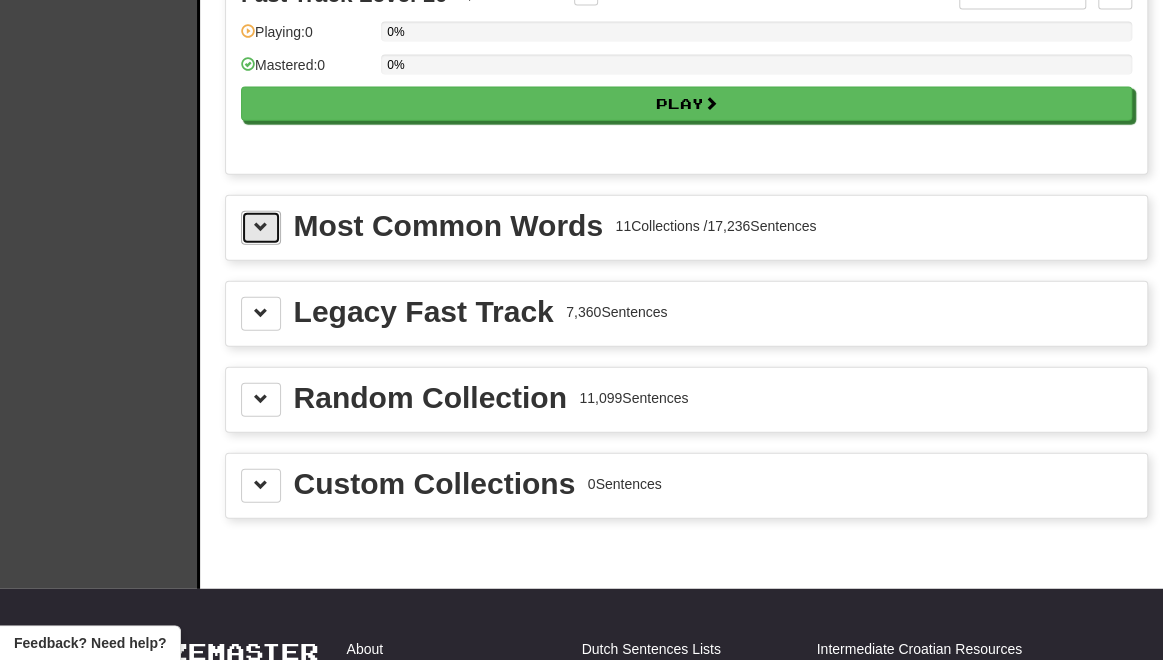 click at bounding box center [261, 227] 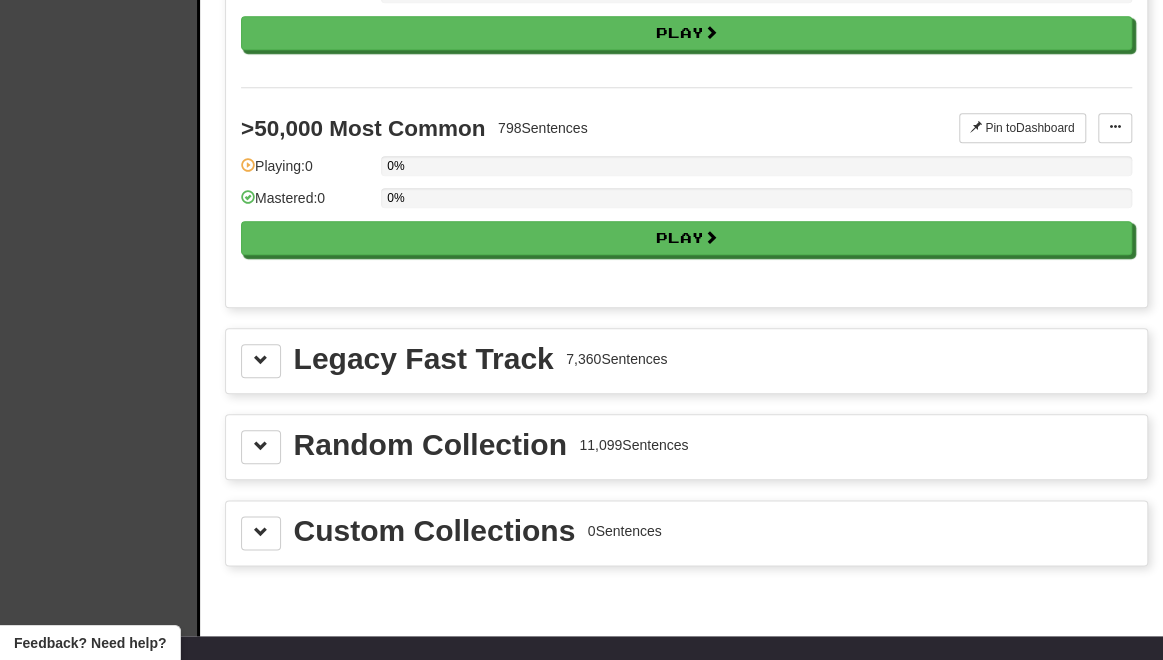 scroll, scrollTop: 4299, scrollLeft: 0, axis: vertical 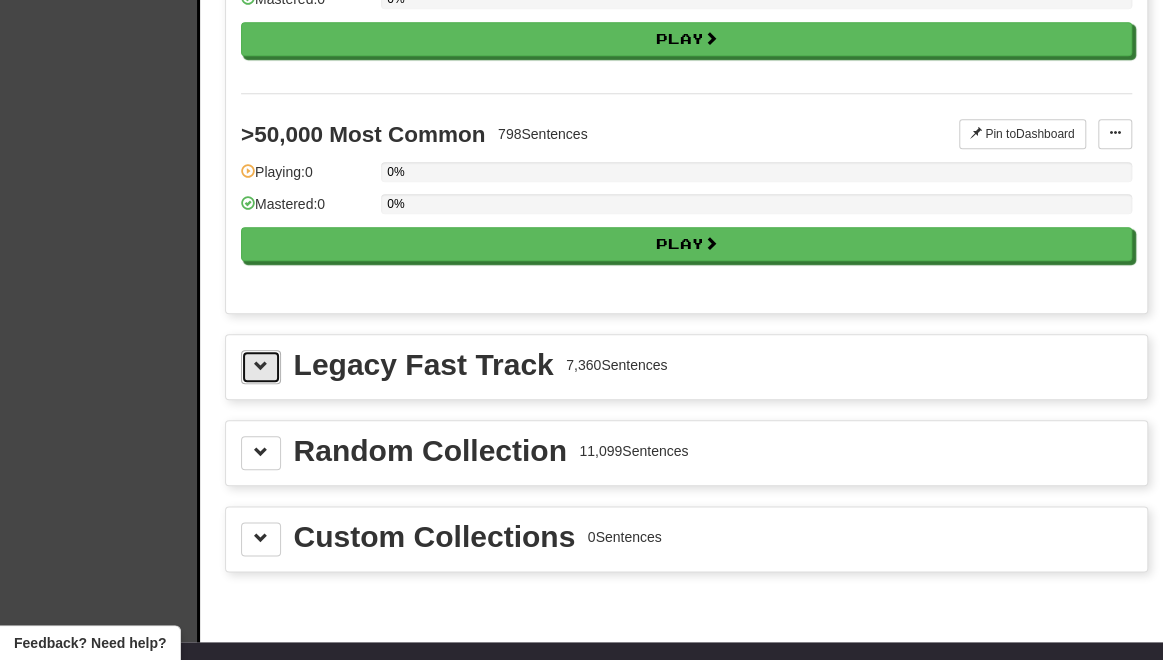 click at bounding box center [261, 366] 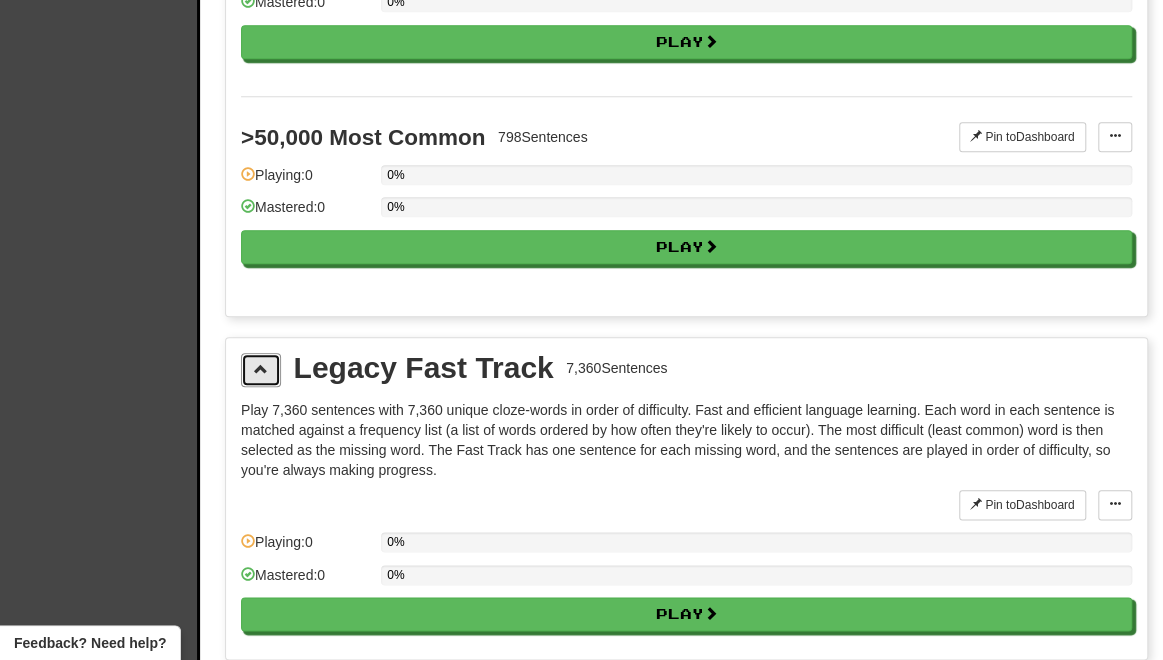 scroll, scrollTop: 0, scrollLeft: 0, axis: both 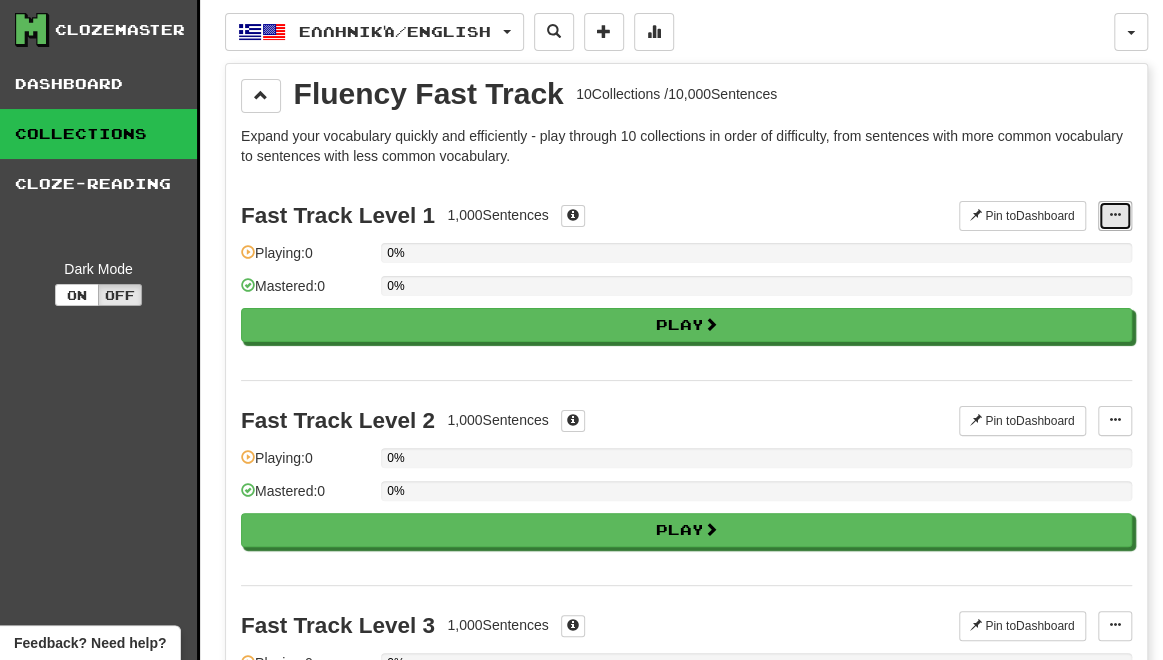 click at bounding box center [1115, 215] 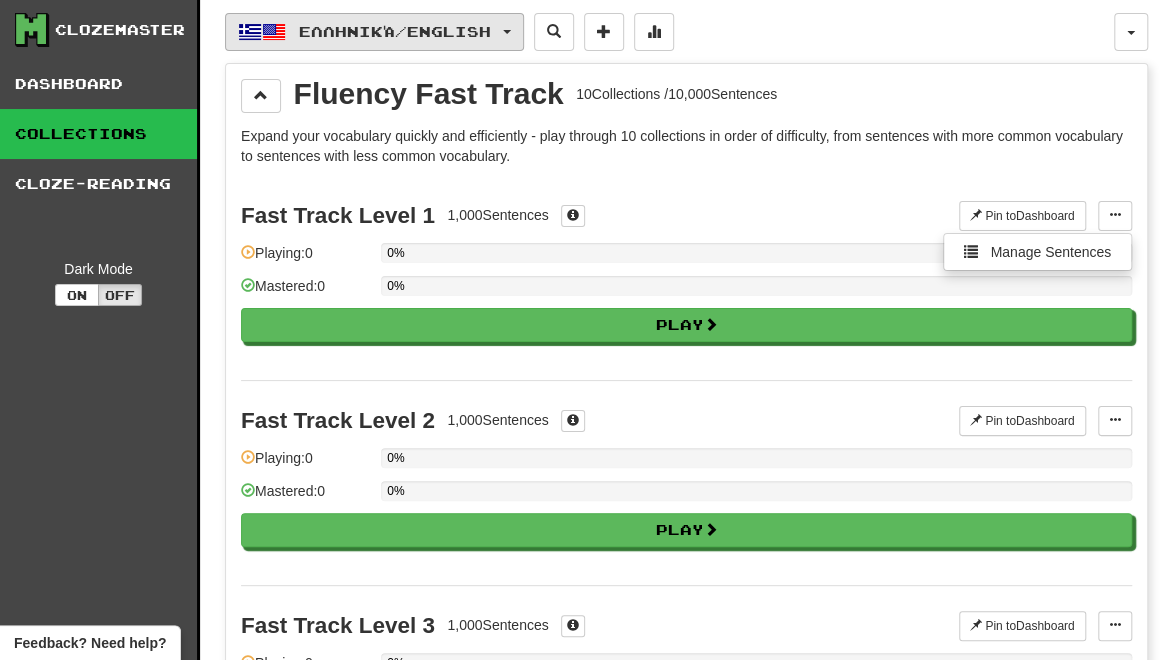 click on "Ελληνικά  /  English" at bounding box center (374, 32) 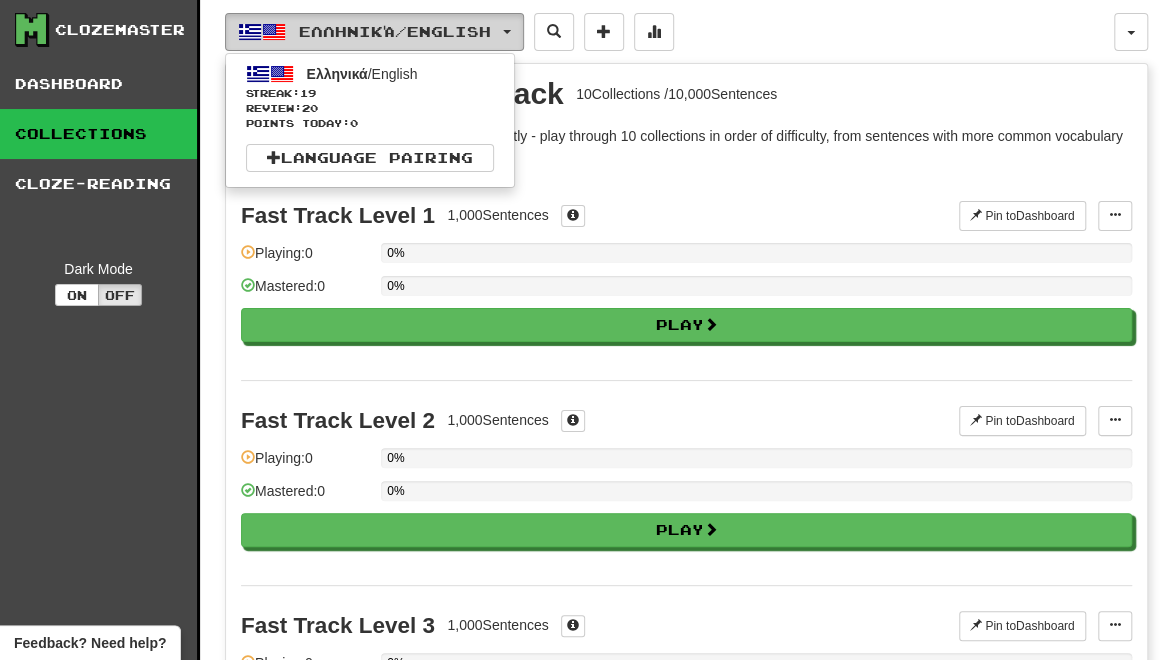 click on "Ελληνικά  /  English" at bounding box center [374, 32] 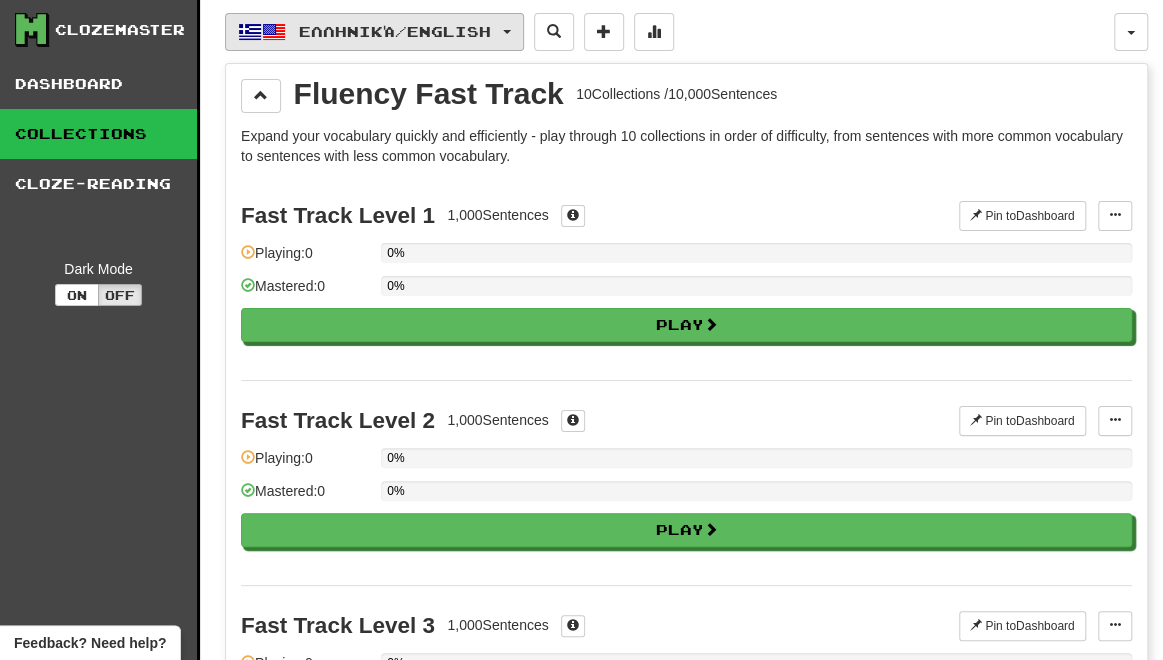 click on "Ελληνικά  /  English" at bounding box center [374, 32] 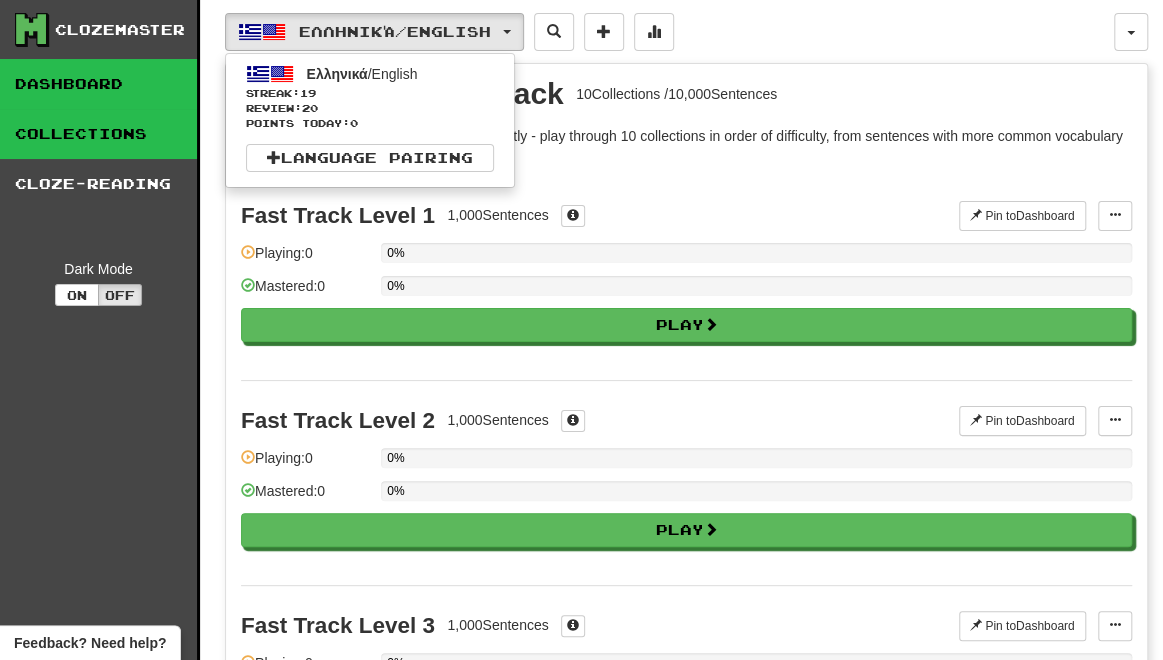 click on "Dashboard" at bounding box center (98, 84) 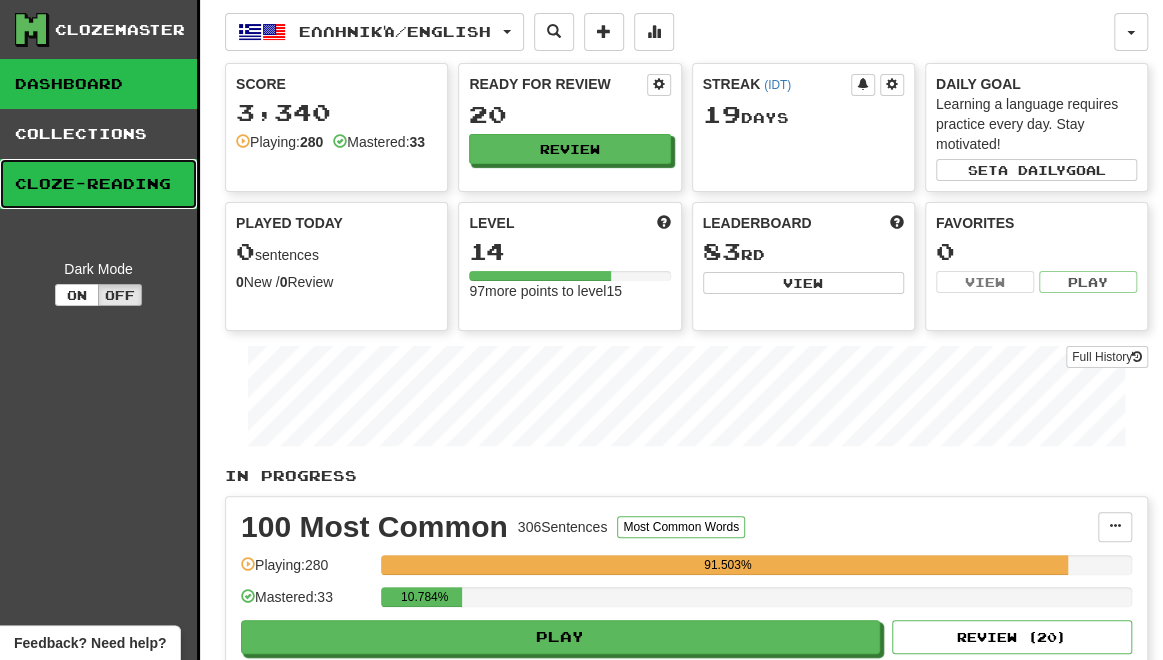 click on "Cloze-Reading" at bounding box center (98, 184) 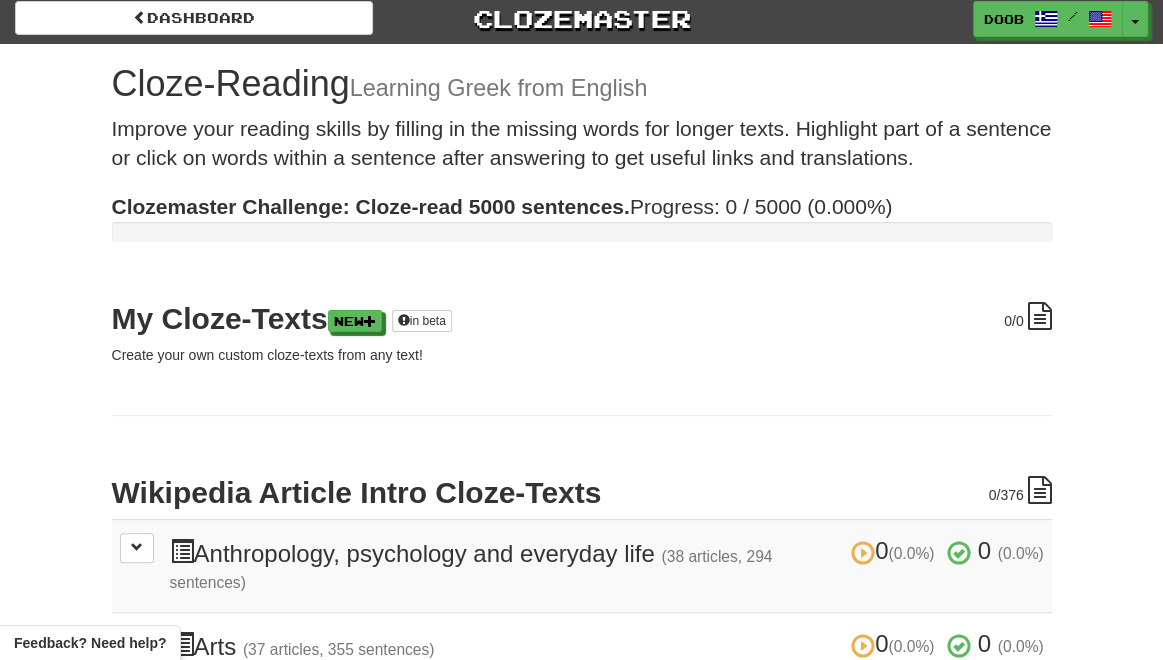 scroll, scrollTop: 0, scrollLeft: 0, axis: both 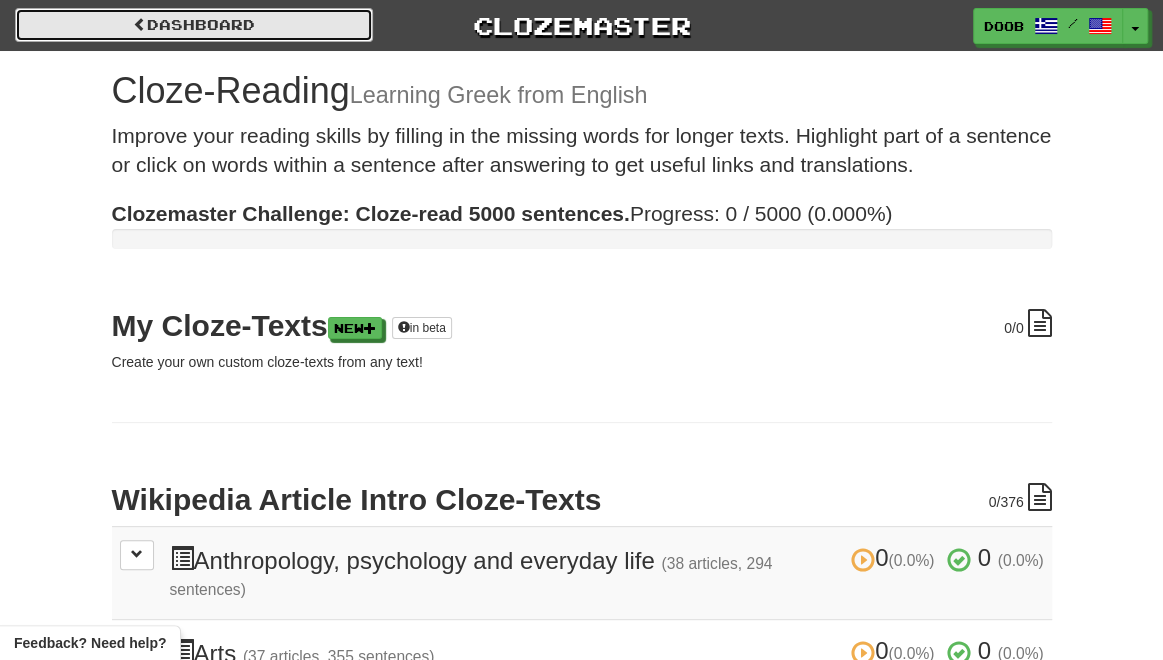 click on "Dashboard" at bounding box center (194, 25) 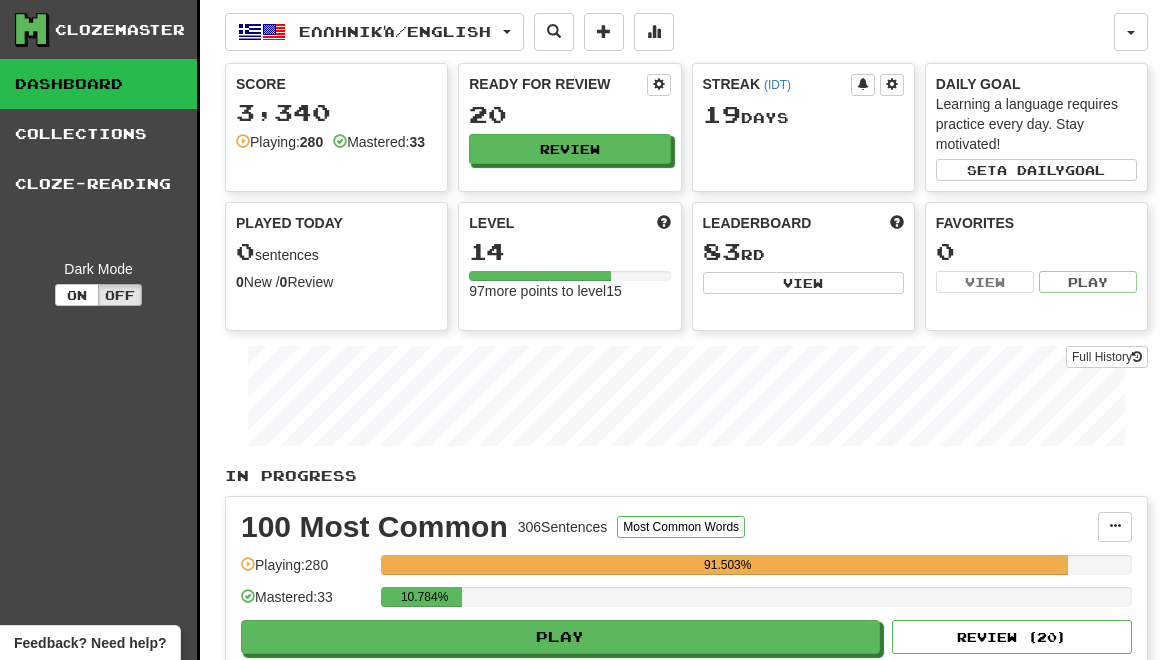 scroll, scrollTop: 0, scrollLeft: 0, axis: both 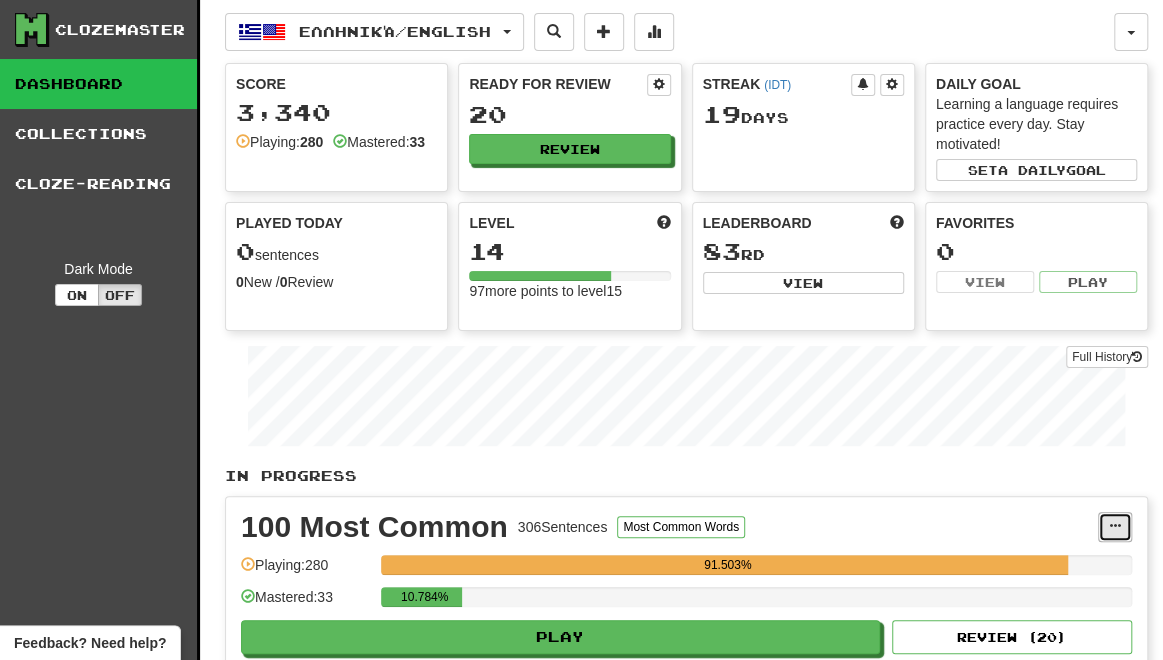 click at bounding box center [1115, 526] 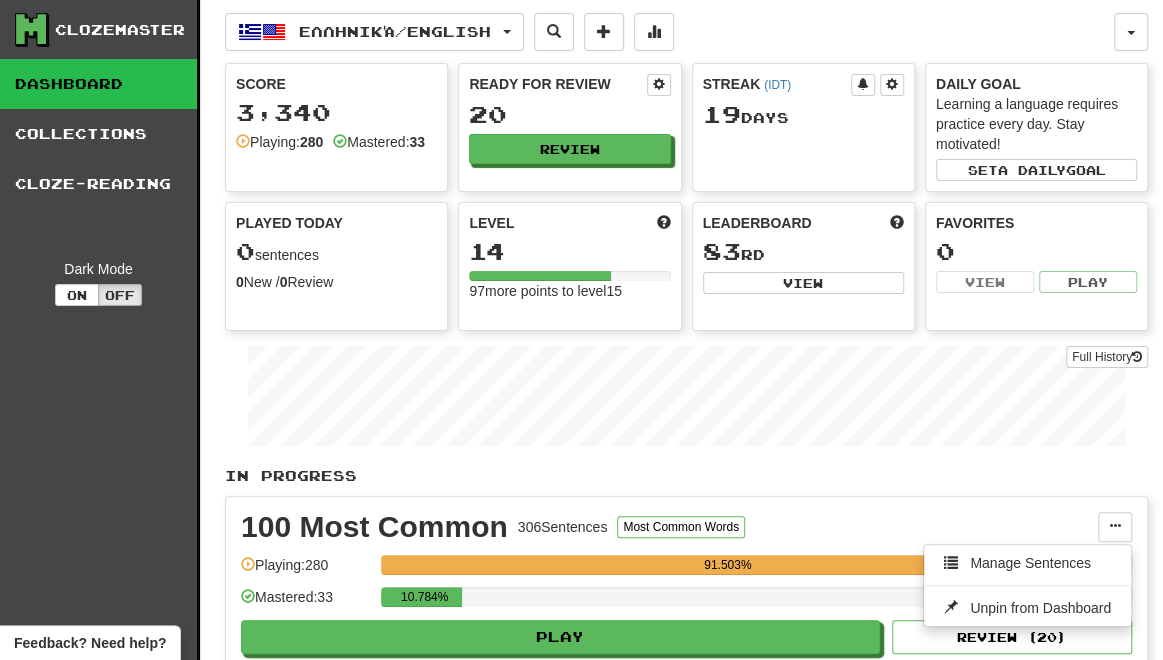 click on "In Progress" at bounding box center [686, 476] 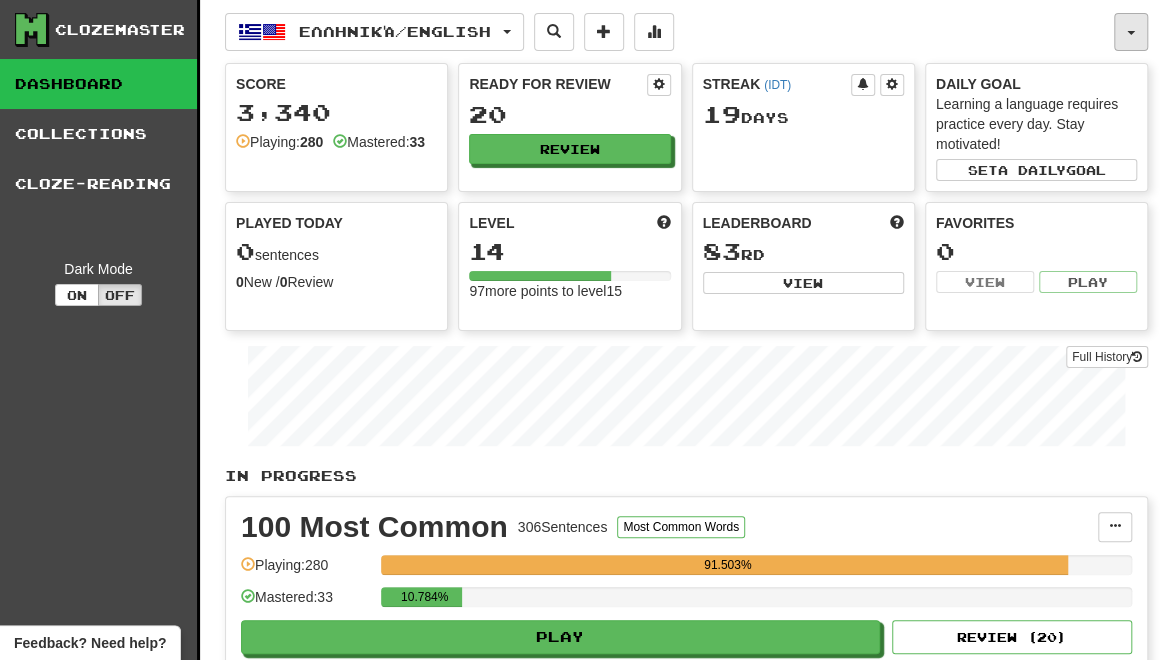 click at bounding box center [1131, 32] 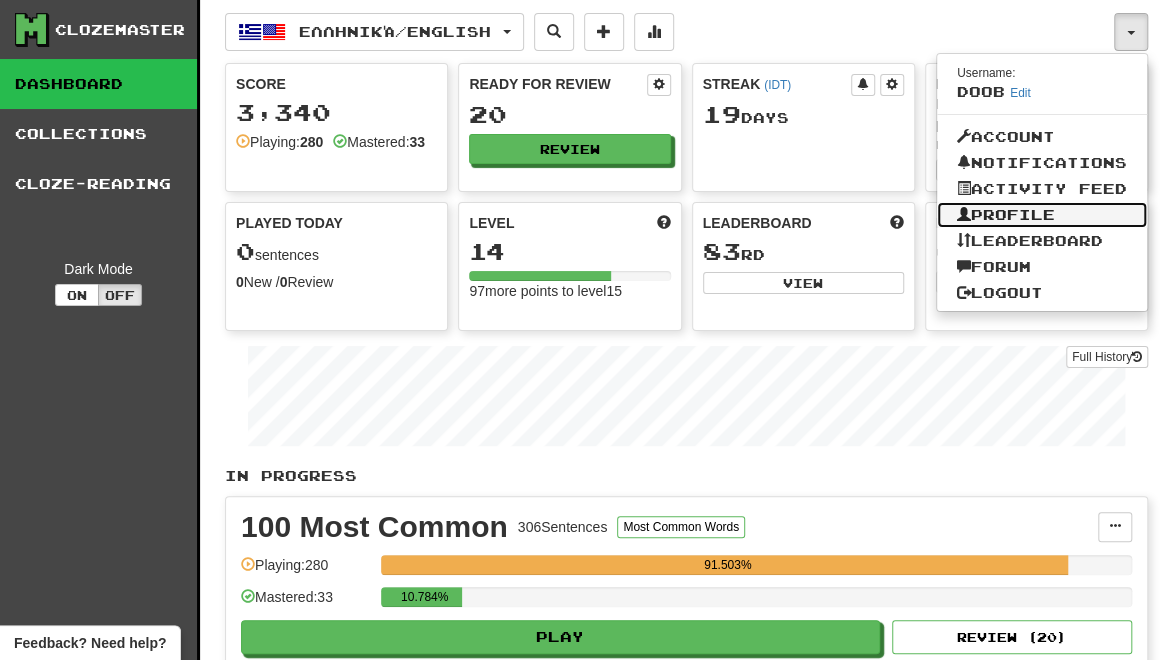 click on "Profile" at bounding box center [1042, 215] 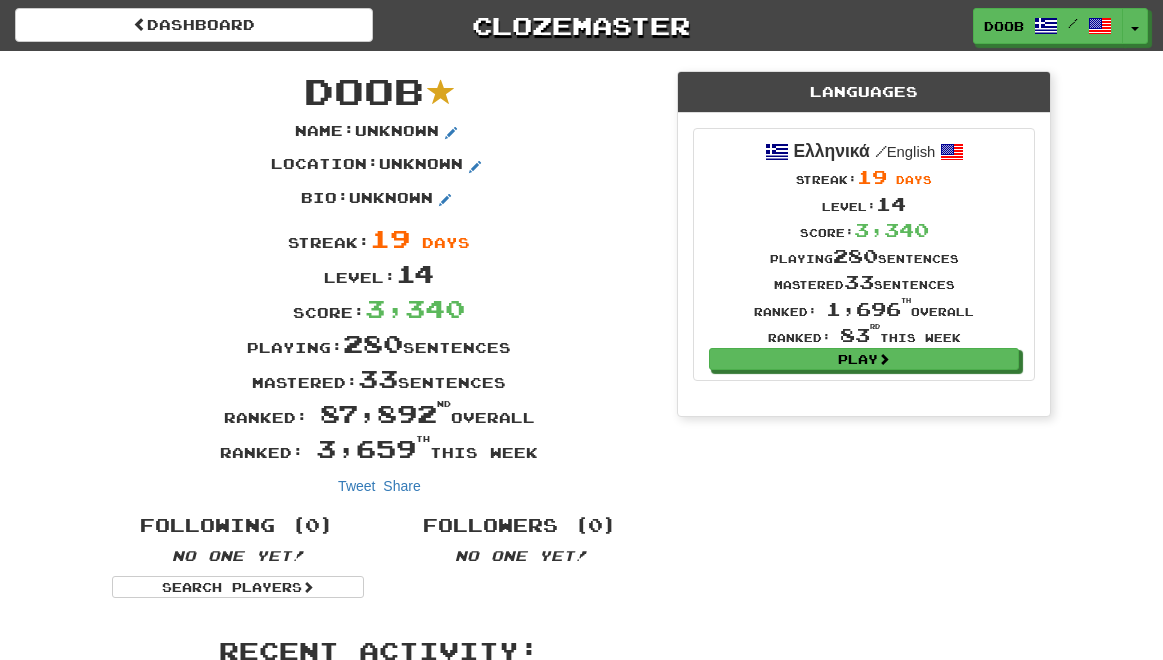 scroll, scrollTop: 0, scrollLeft: 0, axis: both 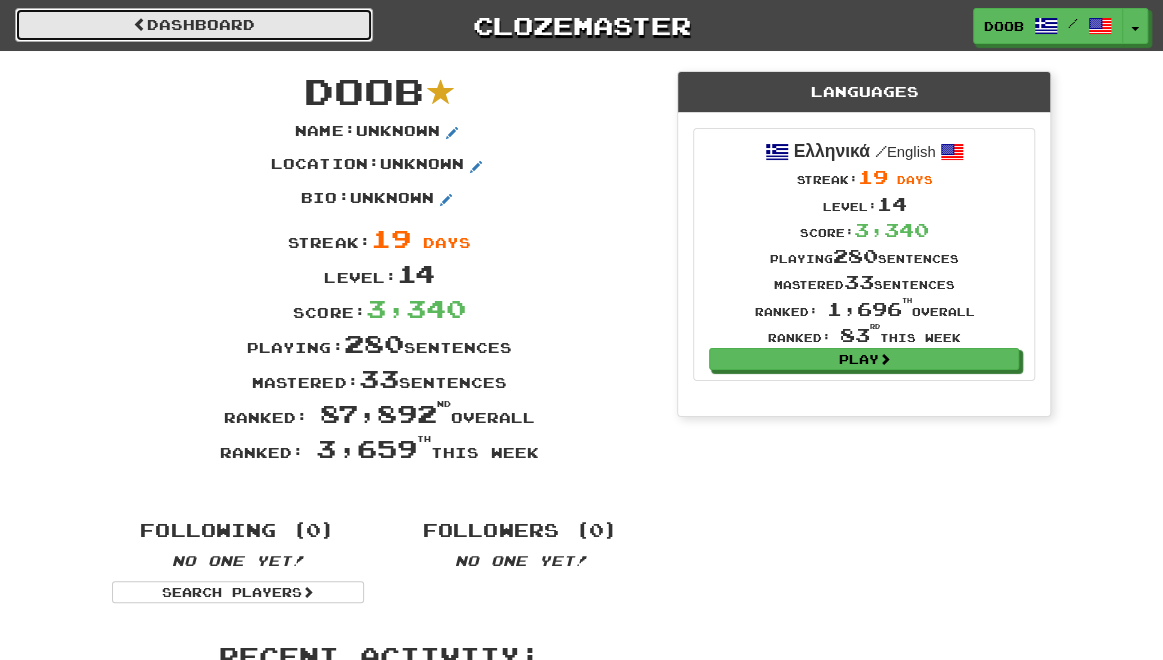 click on "Dashboard" at bounding box center (194, 25) 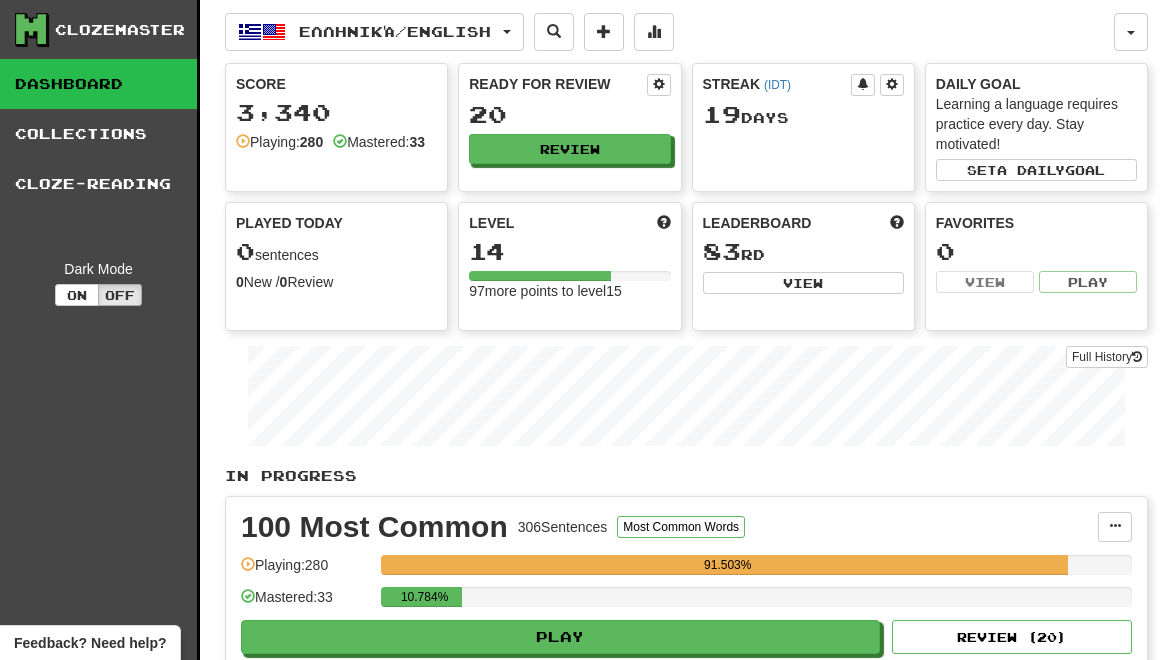 scroll, scrollTop: 0, scrollLeft: 0, axis: both 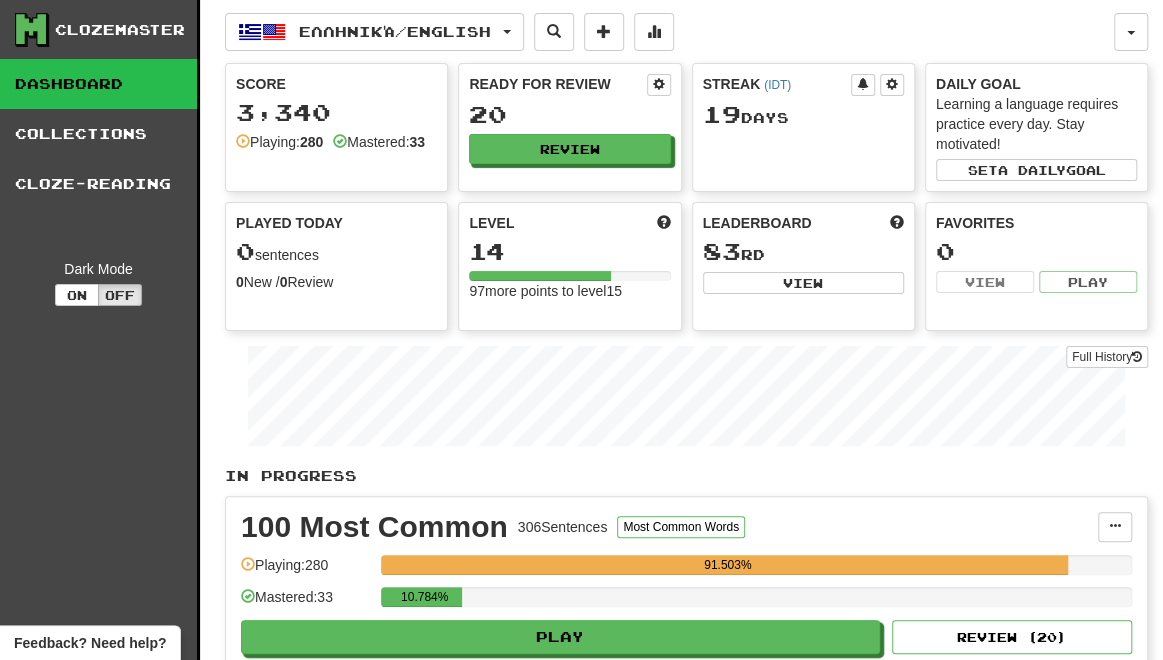click on "Feedback? Need help?" at bounding box center (90, 643) 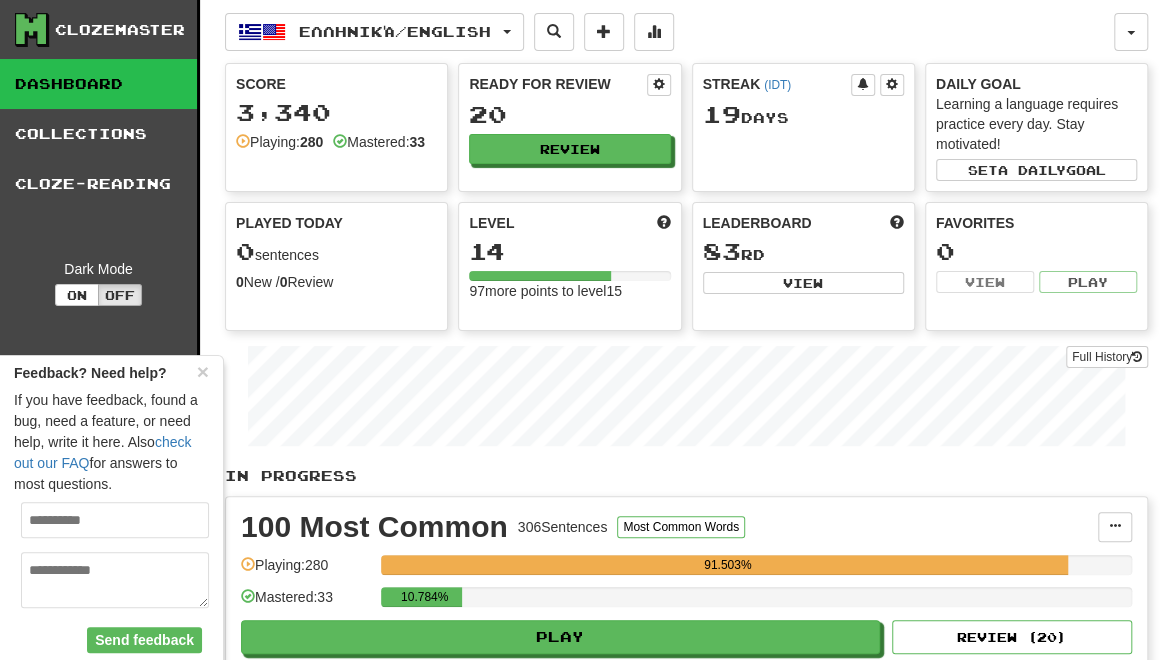 click on "Clozemaster Dashboard Collections Cloze-Reading Dark Mode On Off" at bounding box center [100, 409] 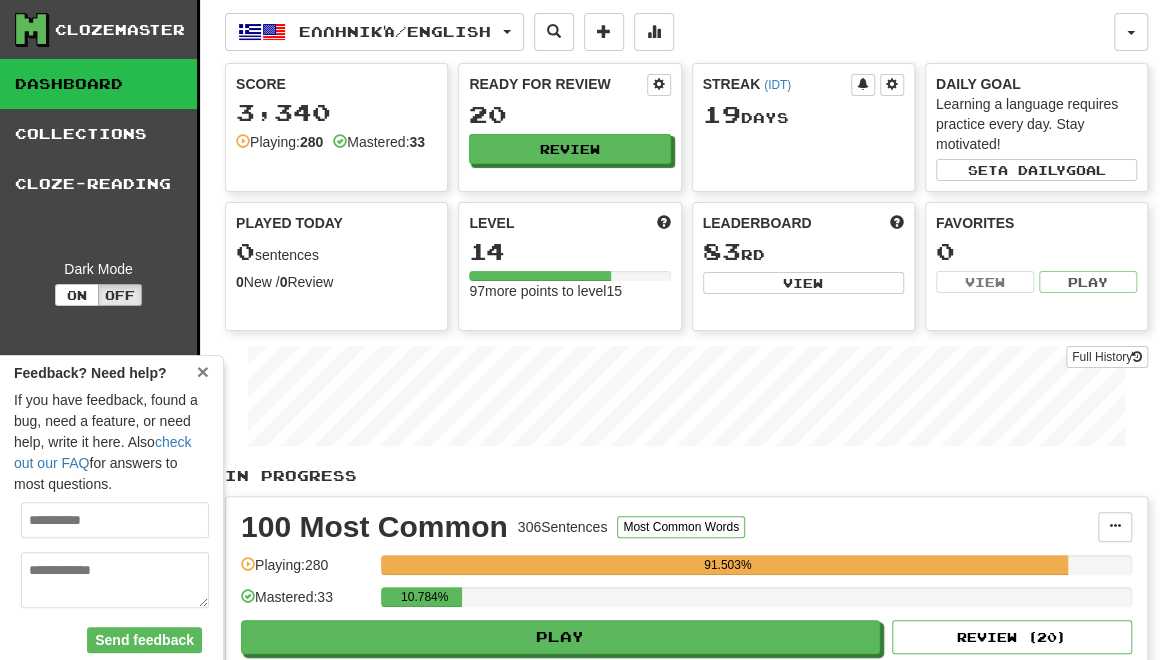 click on "×" at bounding box center (203, 371) 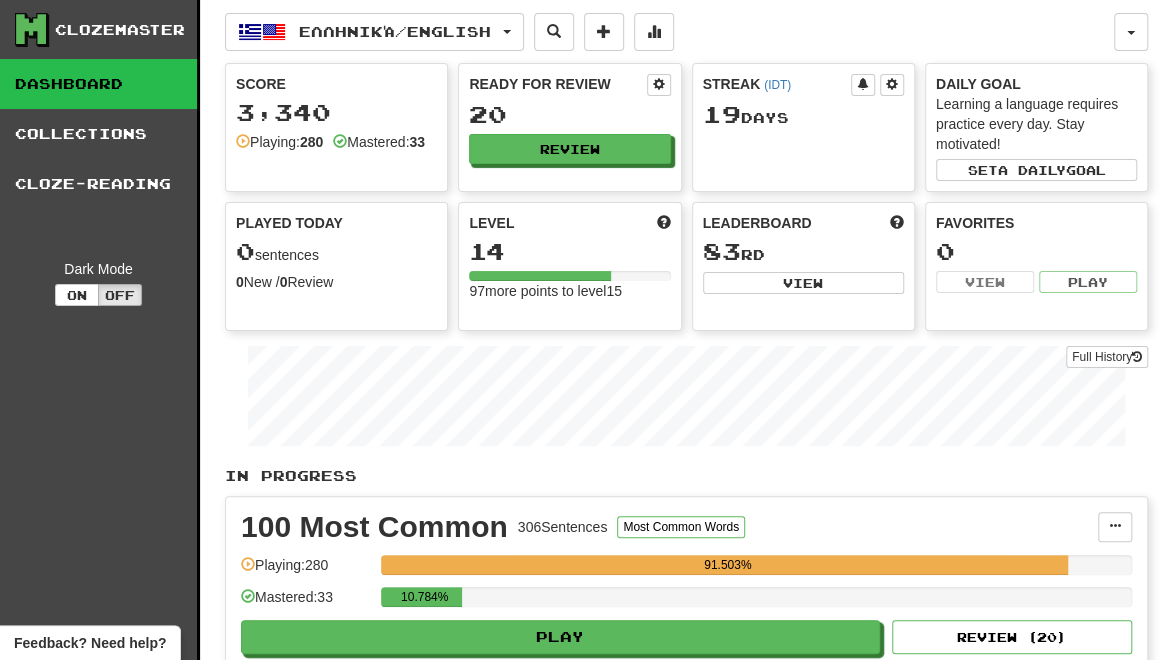 click on "Feedback? Need help?" at bounding box center (90, 643) 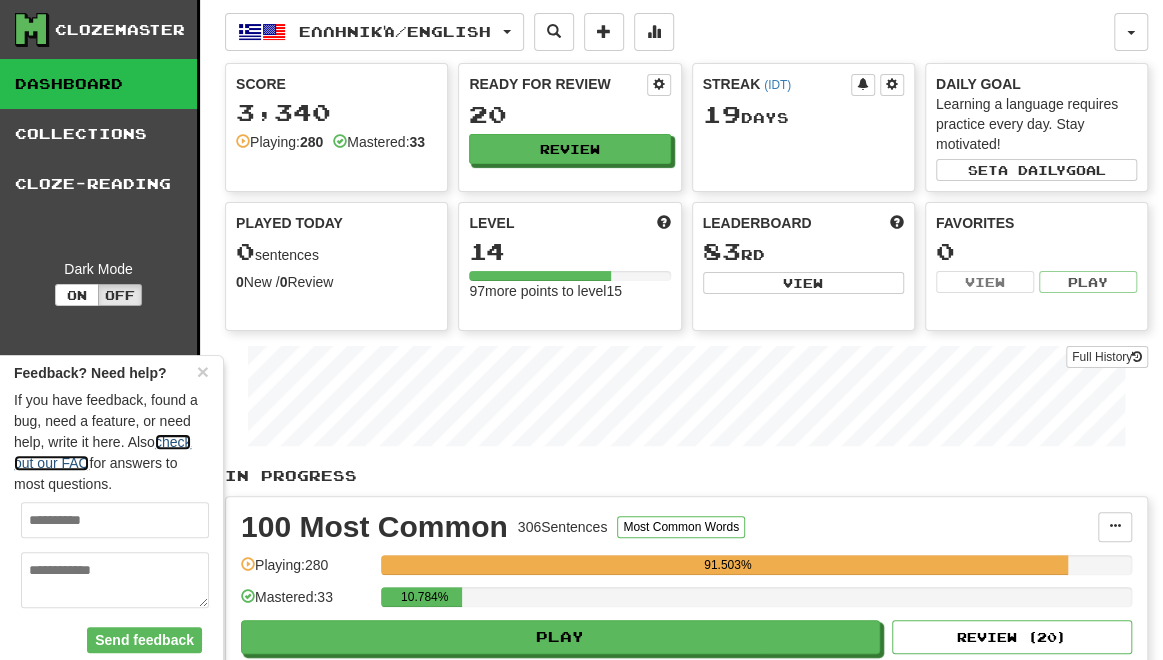 click on "check out our FAQ" at bounding box center (102, 452) 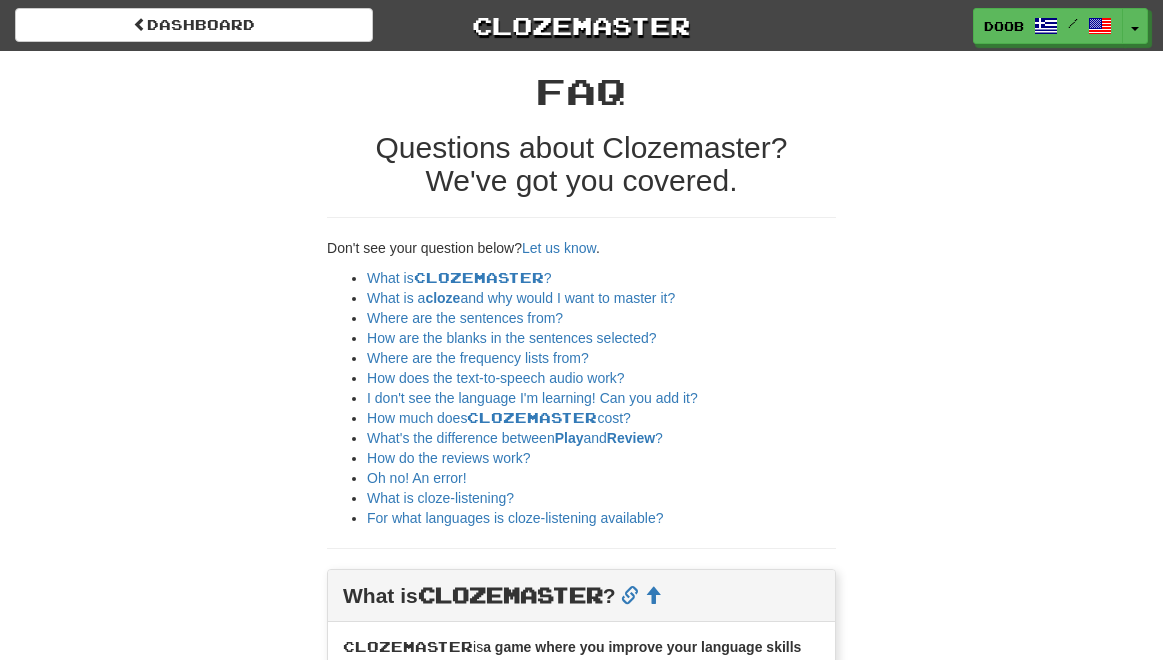scroll, scrollTop: 0, scrollLeft: 0, axis: both 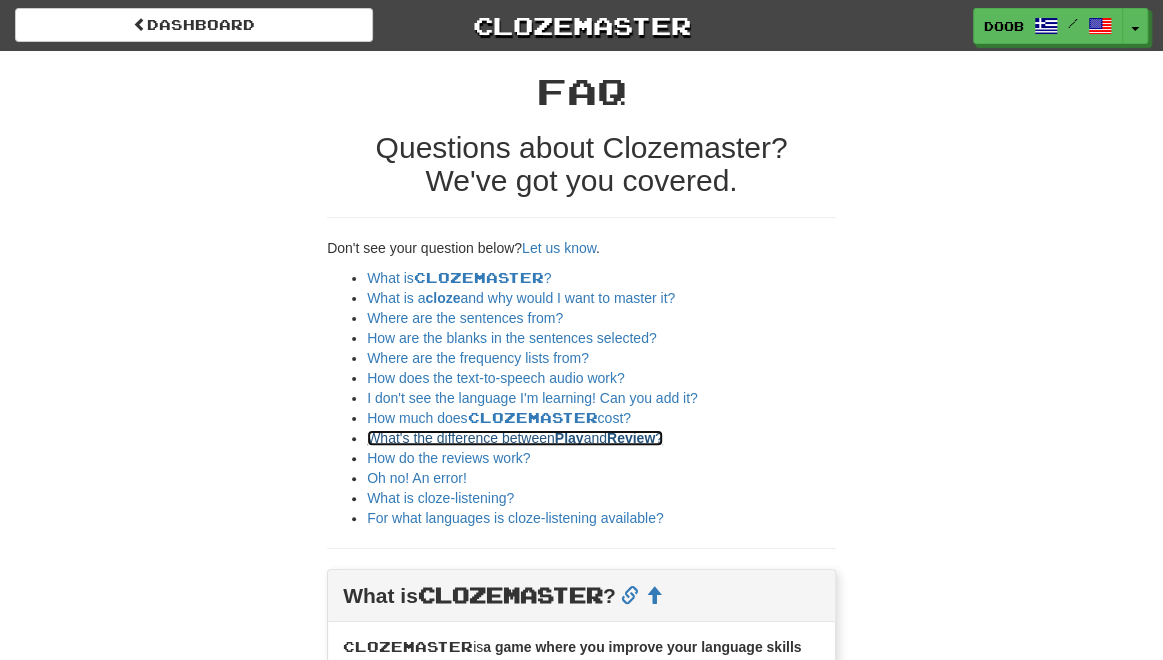 click on "Review" at bounding box center [631, 438] 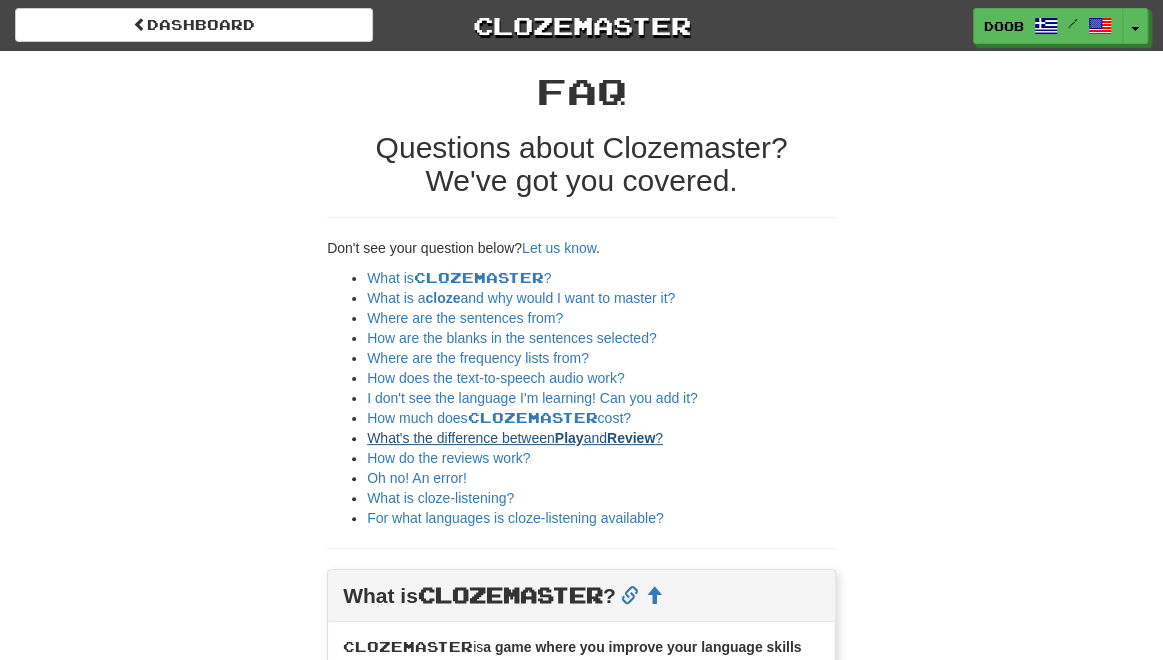 scroll, scrollTop: 2489, scrollLeft: 0, axis: vertical 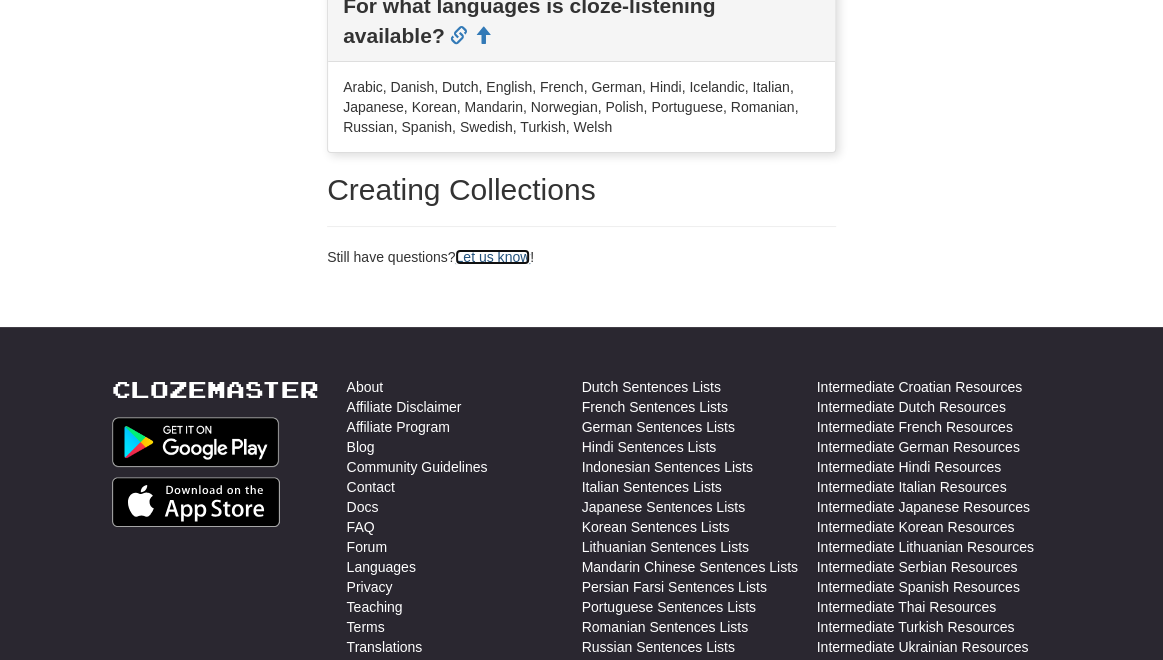 click on "Let us know" at bounding box center (492, 257) 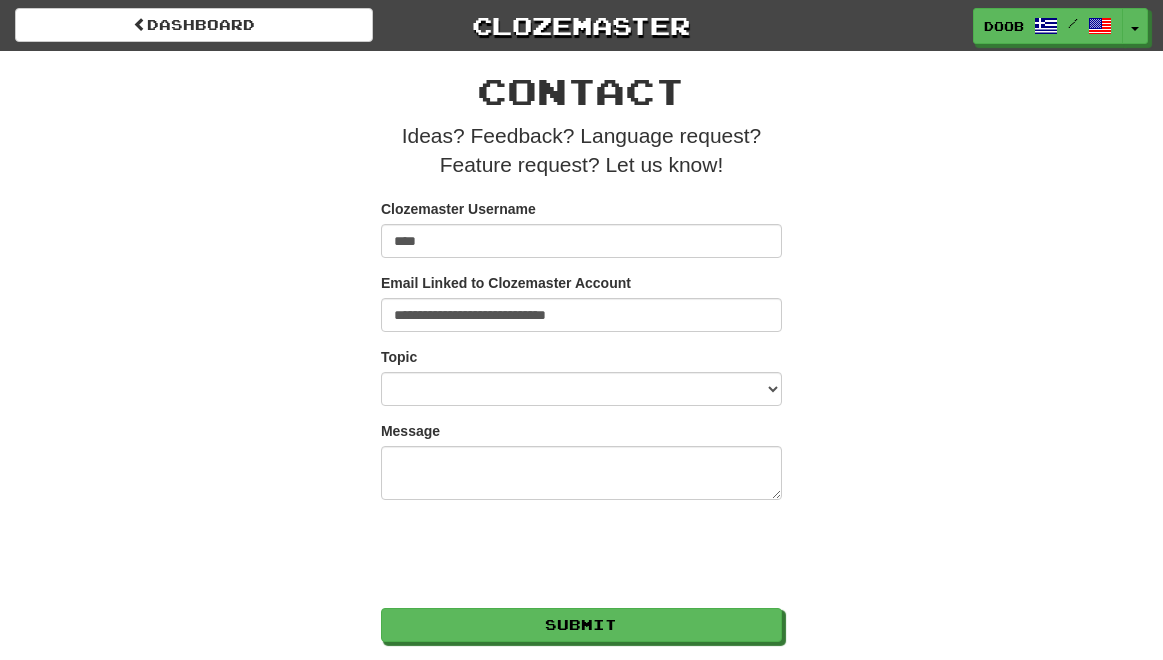 scroll, scrollTop: 0, scrollLeft: 0, axis: both 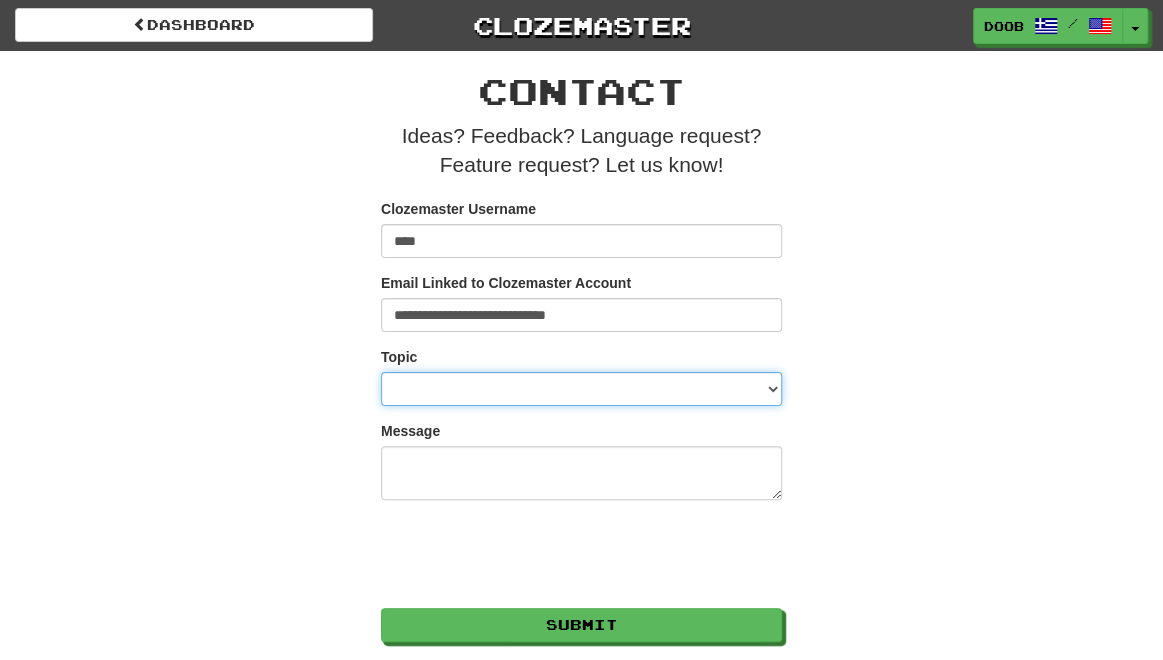 click on "**********" at bounding box center (581, 389) 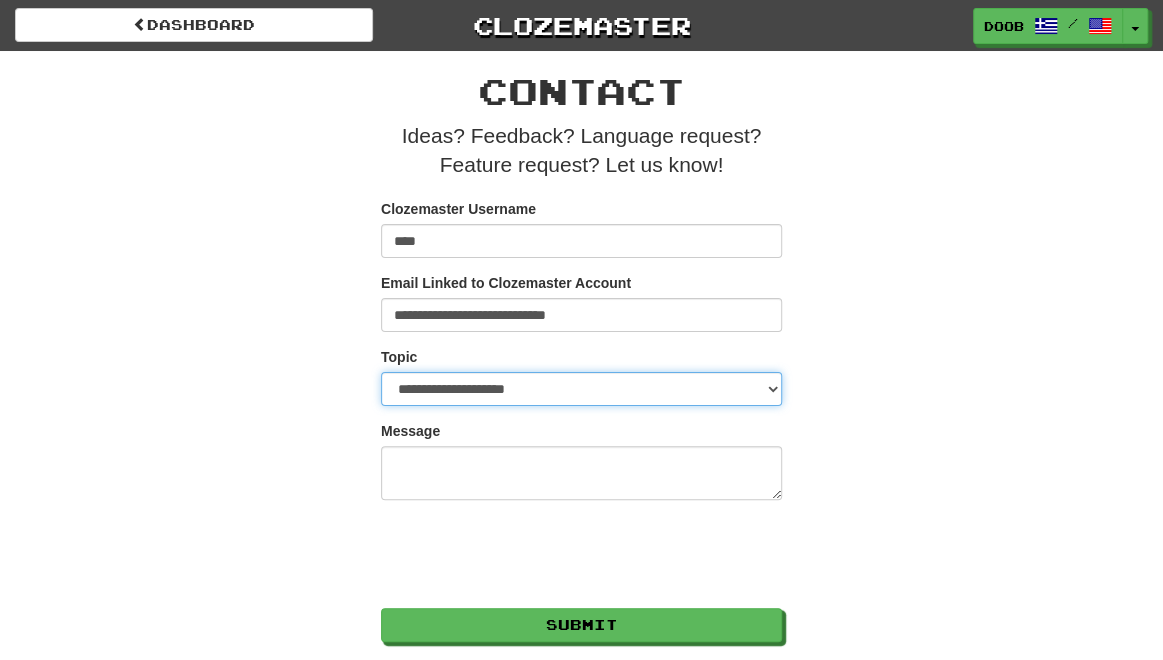 click on "**********" at bounding box center [0, 0] 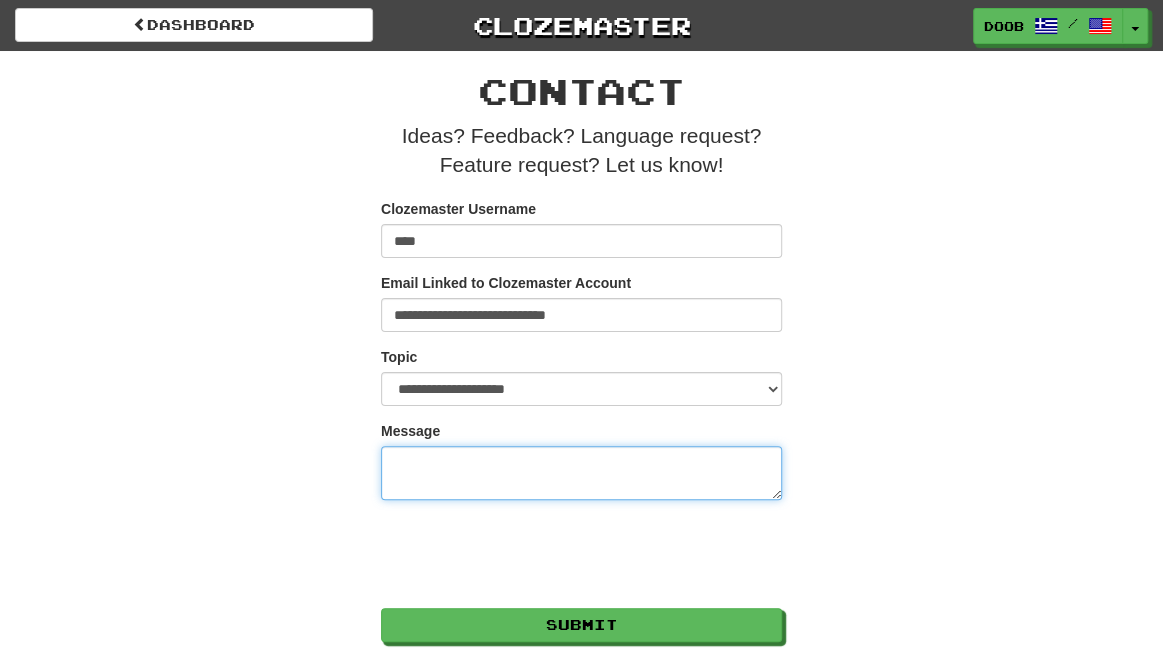 click on "Message" at bounding box center (581, 473) 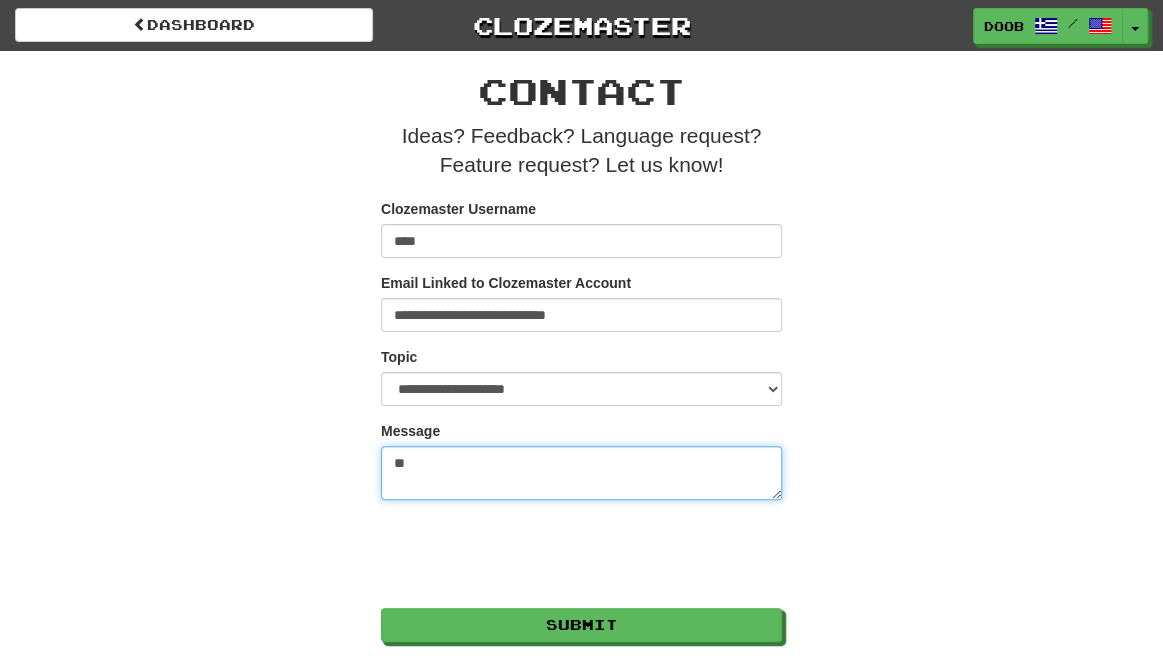 type on "*" 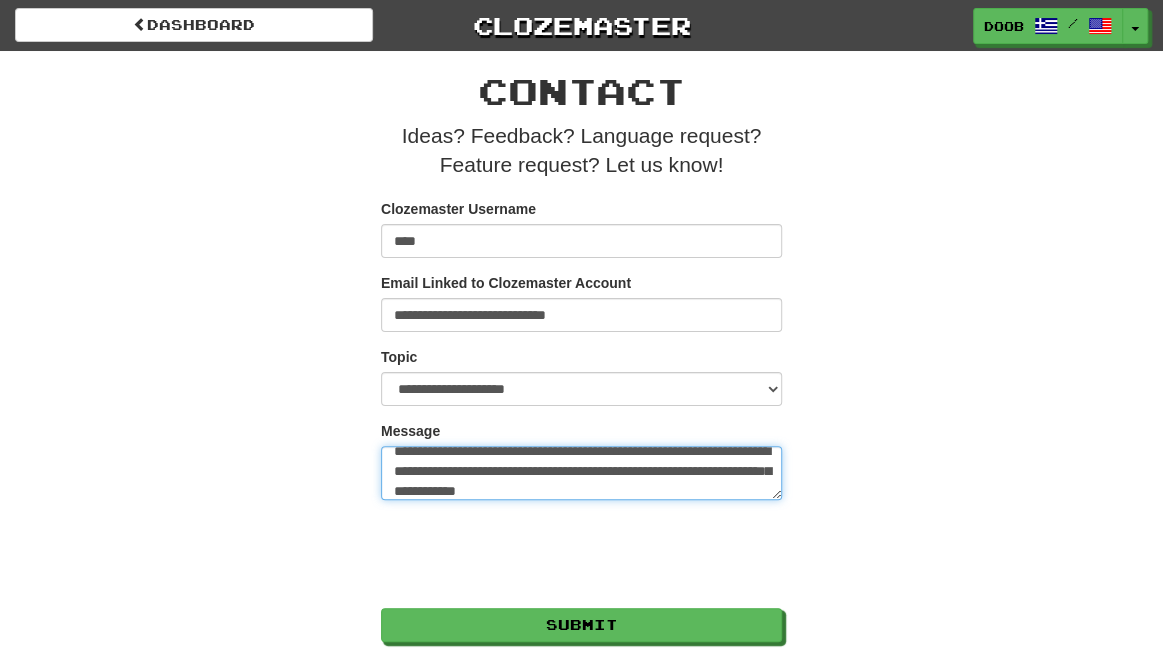 scroll, scrollTop: 34, scrollLeft: 0, axis: vertical 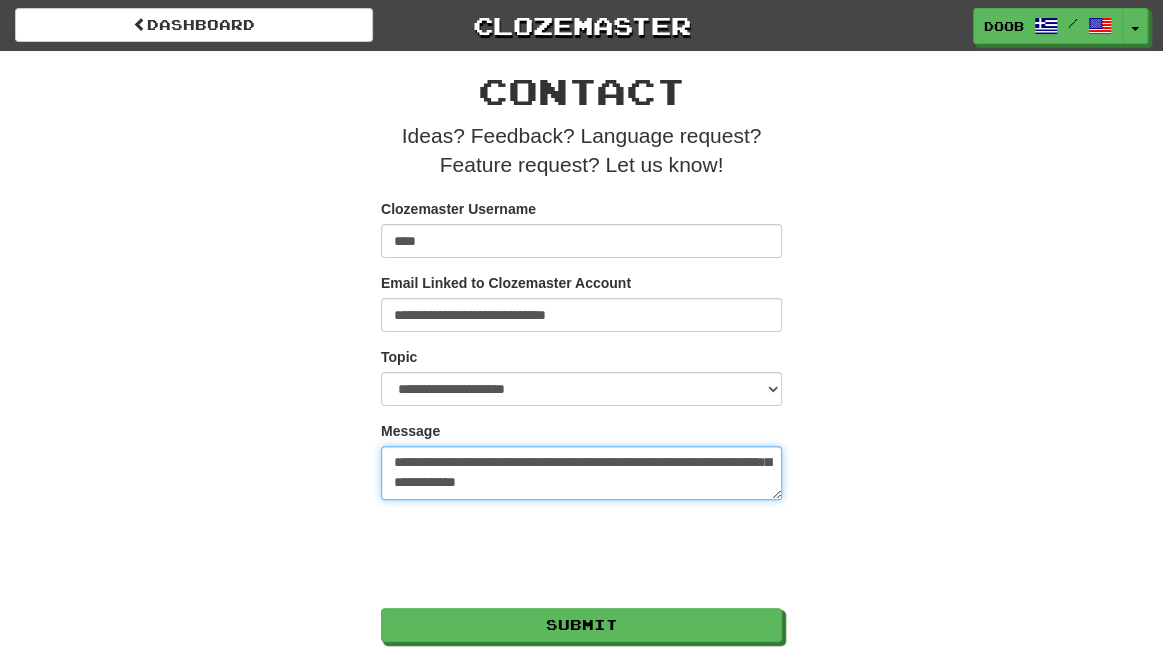 type on "**********" 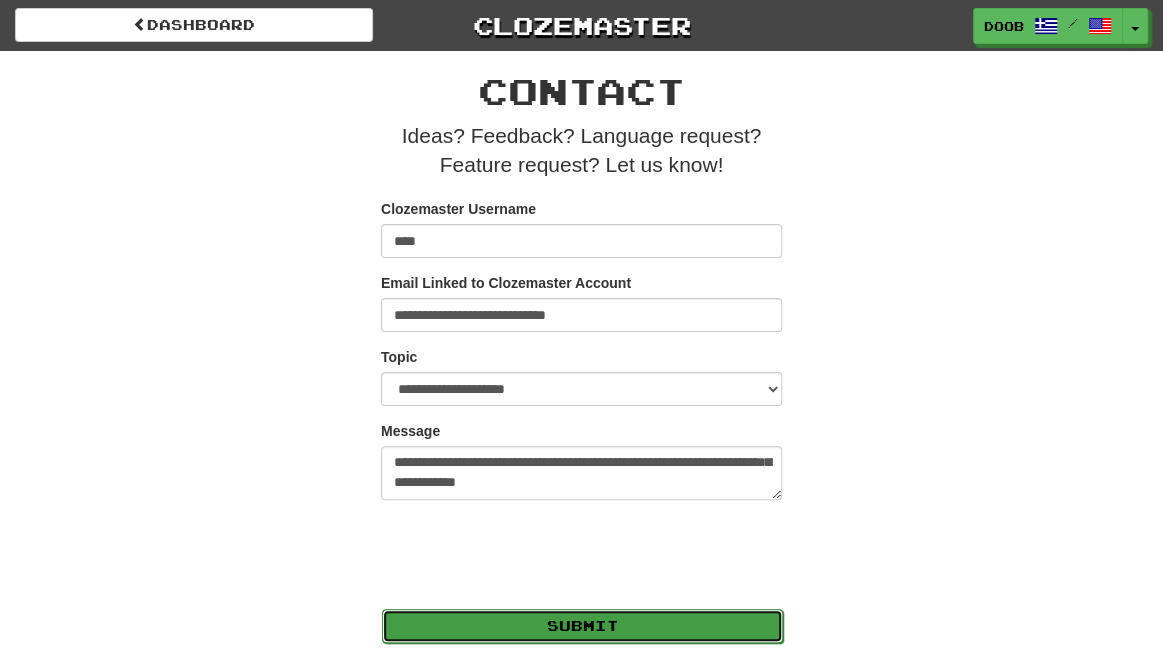 click on "Submit" at bounding box center (582, 626) 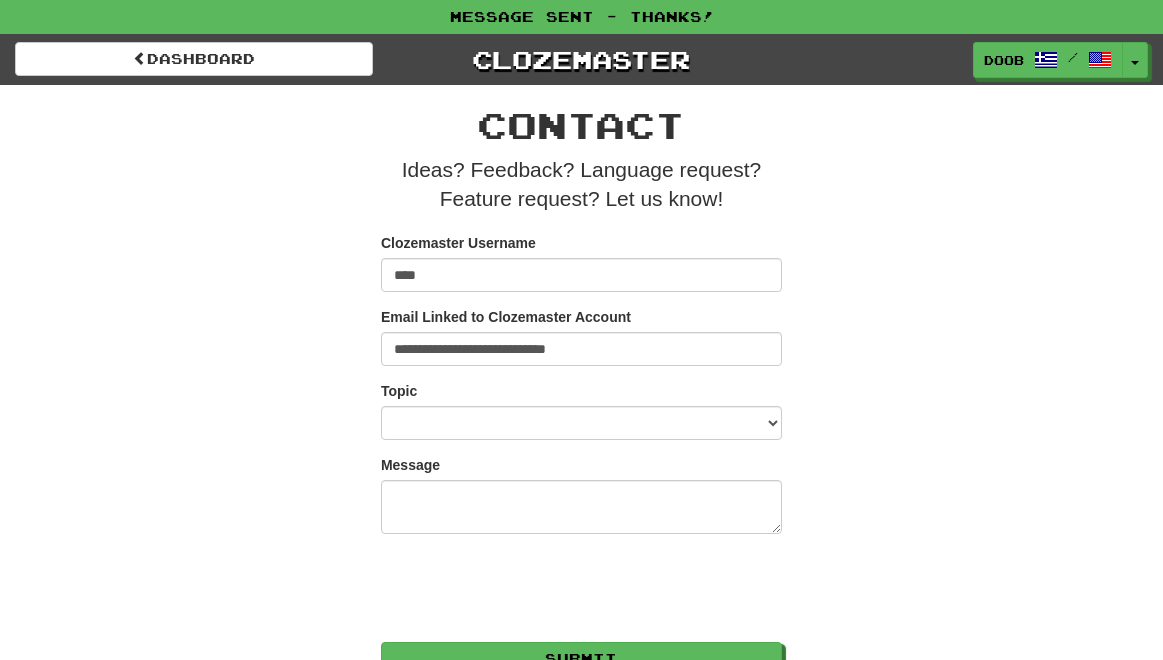 scroll, scrollTop: 0, scrollLeft: 0, axis: both 